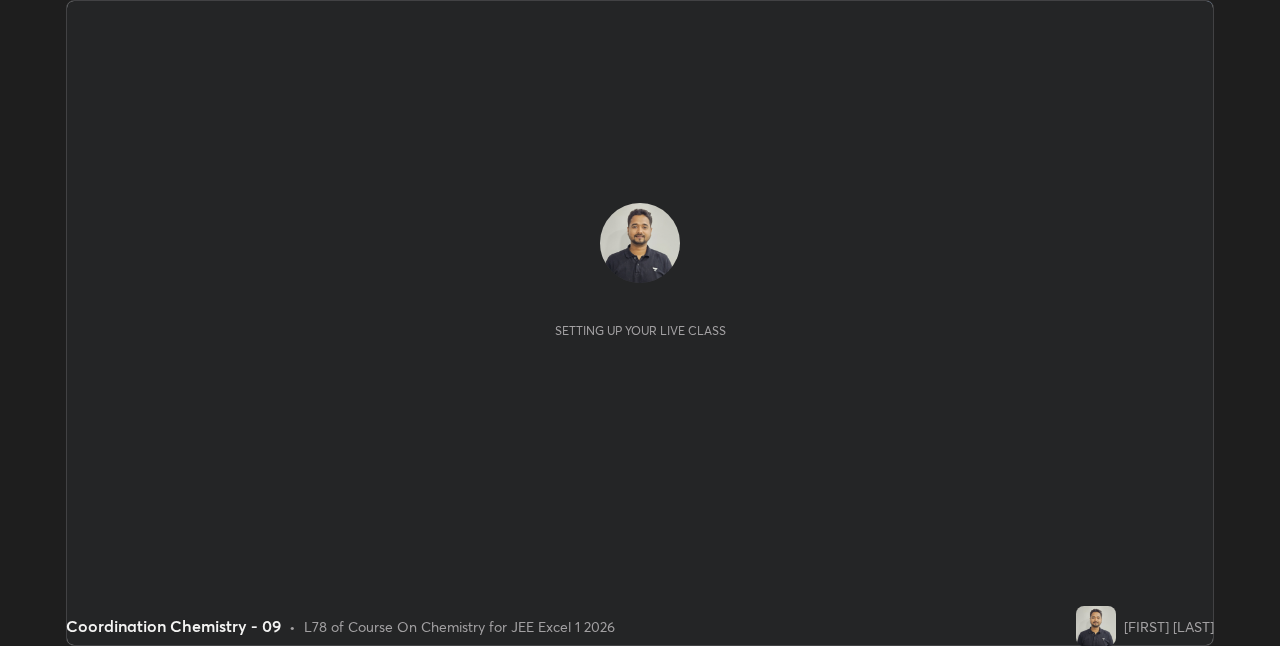scroll, scrollTop: 0, scrollLeft: 0, axis: both 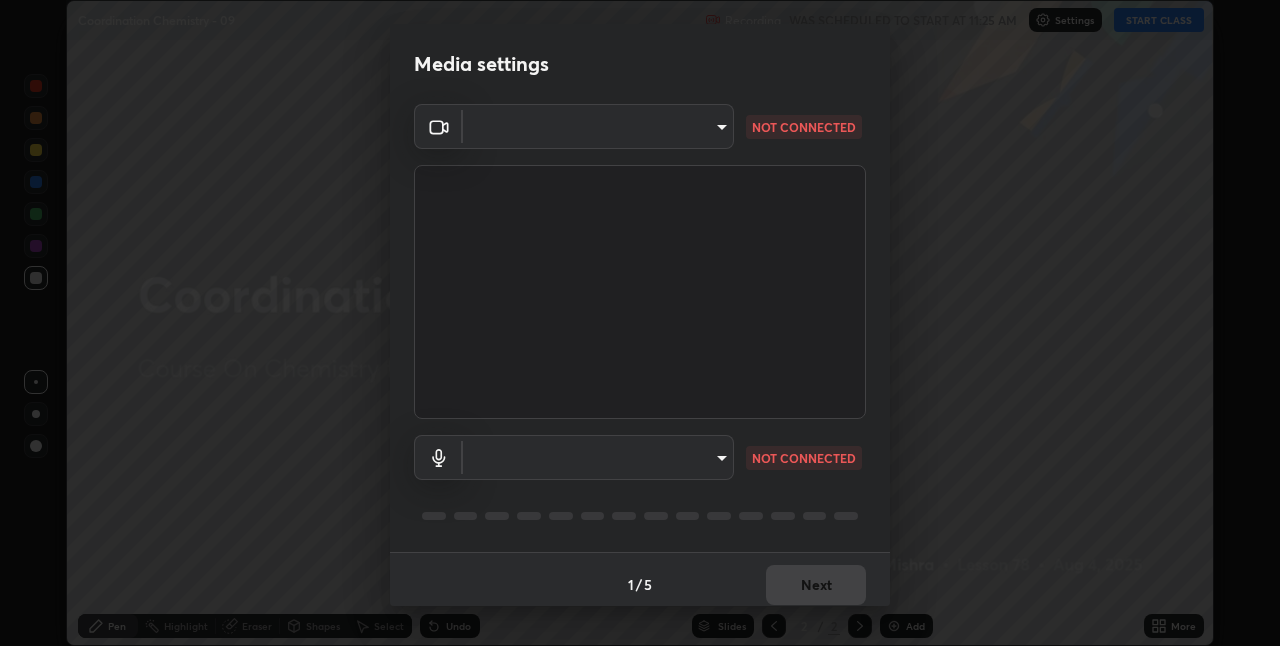 click on "Erase all Coordination Chemistry - 09 Recording WAS SCHEDULED TO START AT  11:25 AM Settings START CLASS Setting up your live class Coordination Chemistry - 09 • L78 of Course On Chemistry for JEE Excel 1 2026 [FIRST] [LAST] Pen Highlight Eraser Shapes Select Undo Slides 2 / 2 Add More No doubts shared Encourage your learners to ask a doubt for better clarity Report an issue Reason for reporting Buffering Chat not working Audio - Video sync issue Educator video quality low ​ Attach an image Report Media settings ​ NOT CONNECTED ​ NOT CONNECTED 1 / 5 Next" at bounding box center [640, 323] 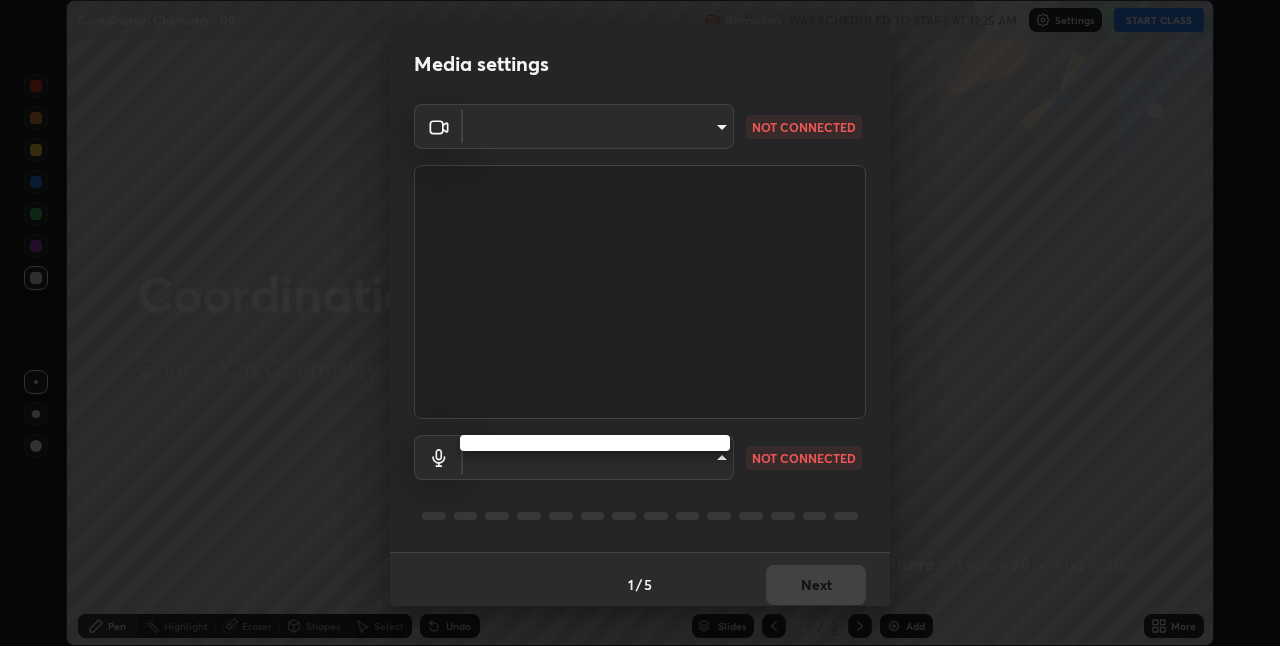 type on "ab575cb34c87f85e5516d662d1ce61e9bdcdf9427f029c366d32db6494063bf2" 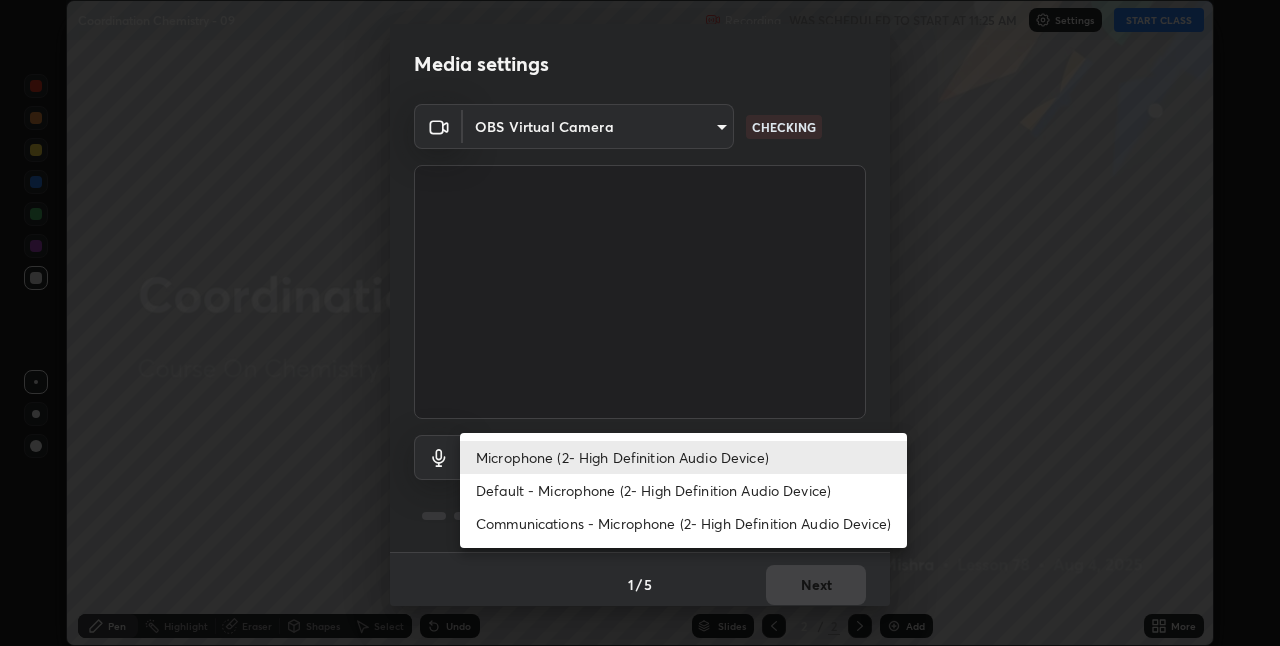 click on "Default - Microphone (2- High Definition Audio Device)" at bounding box center (683, 490) 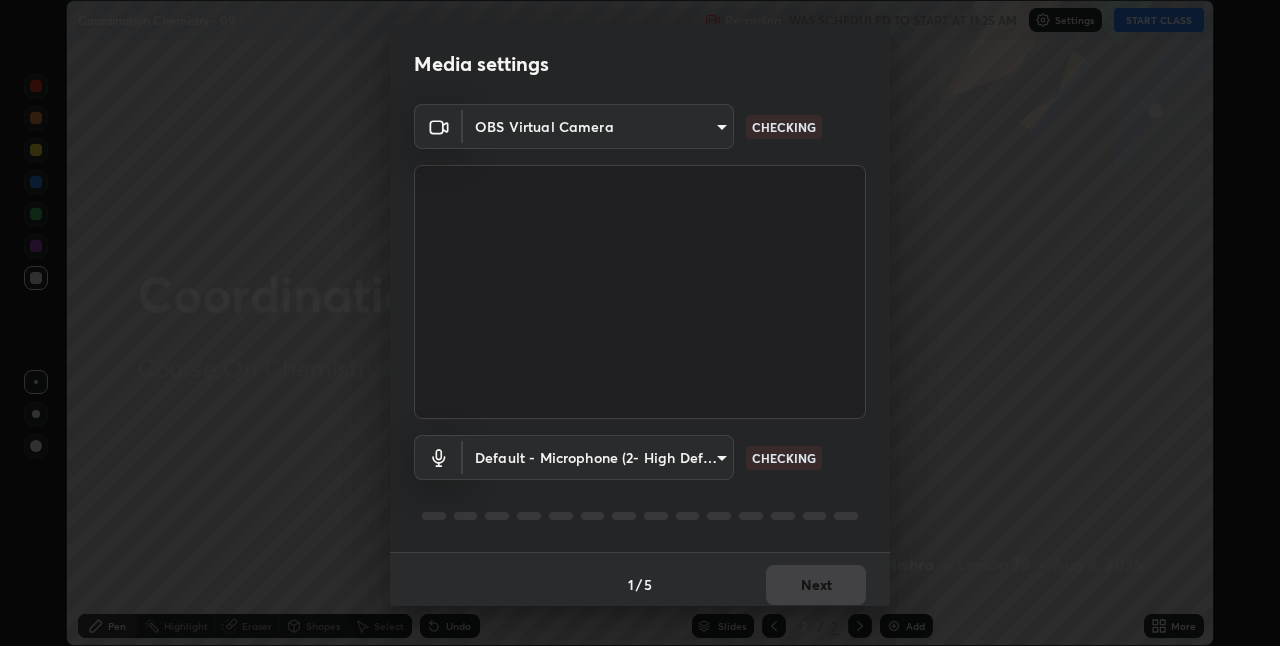 click on "Erase all Coordination Chemistry - 09 Recording WAS SCHEDULED TO START AT  11:25 AM Settings START CLASS Setting up your live class Coordination Chemistry - 09 • L78 of Course On Chemistry for JEE Excel 1 2026 [FIRST] [LAST] Pen Highlight Eraser Shapes Select Undo Slides 2 / 2 Add More No doubts shared Encourage your learners to ask a doubt for better clarity Report an issue Reason for reporting Buffering Chat not working Audio - Video sync issue Educator video quality low ​ Attach an image Report Media settings OBS Virtual Camera ab575cb34c87f85e5516d662d1ce61e9bdcdf9427f029c366d32db6494063bf2 CHECKING Default - Microphone (2- High Definition Audio Device) default CHECKING 1 / 5 Next Microphone (2- High Definition Audio Device) Default - Microphone (2- High Definition Audio Device) Communications - Microphone (2- High Definition Audio Device)" at bounding box center (640, 323) 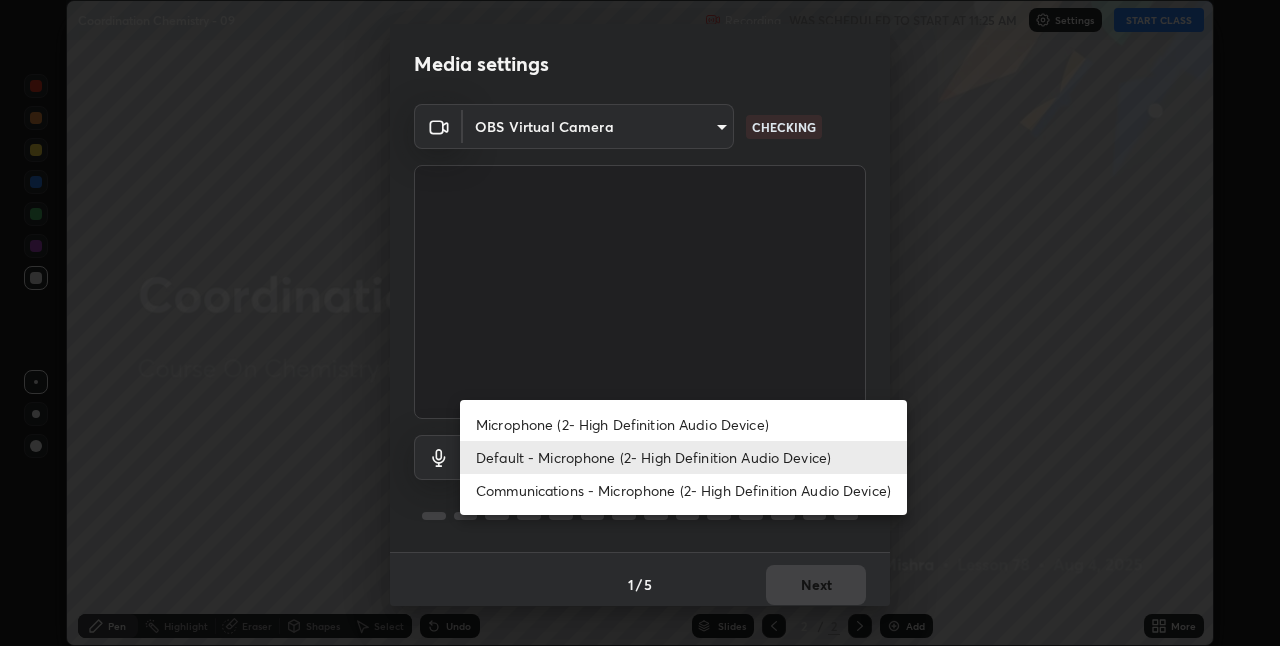 click on "Microphone (2- High Definition Audio Device)" at bounding box center (683, 424) 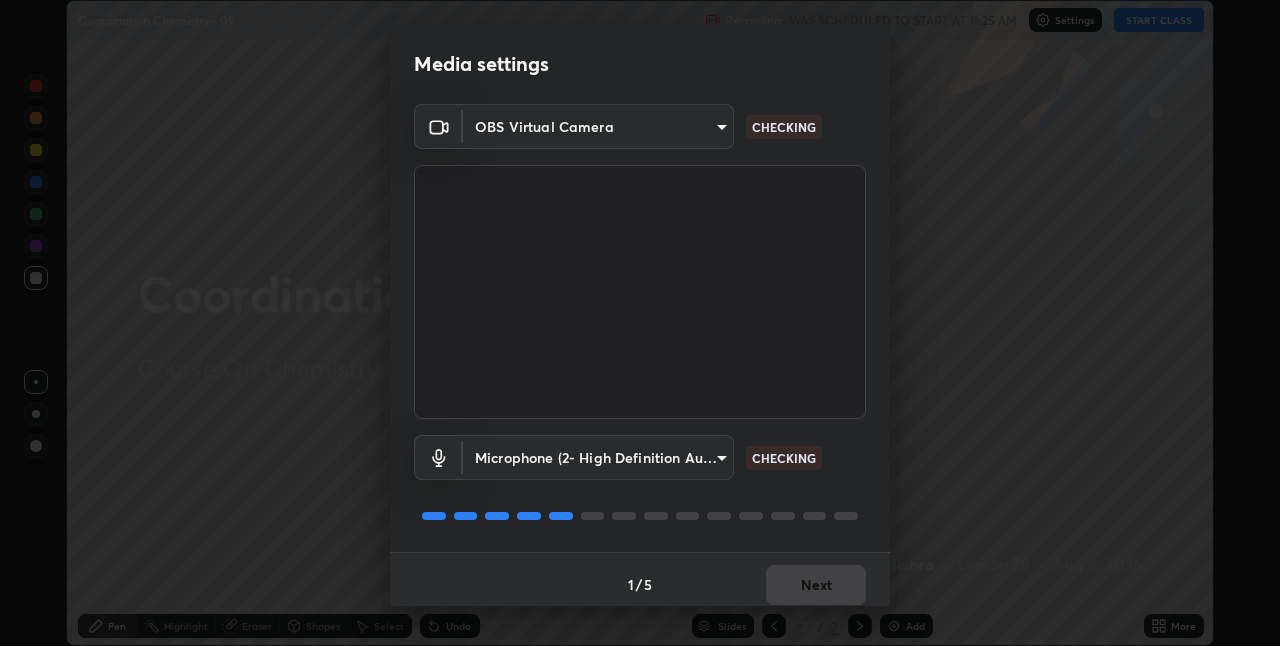 type on "ed763d68ec3e2e3c9c4a715b2cda8bbe32e246cc1b8ba6137e6a4bc4c77b2f2c" 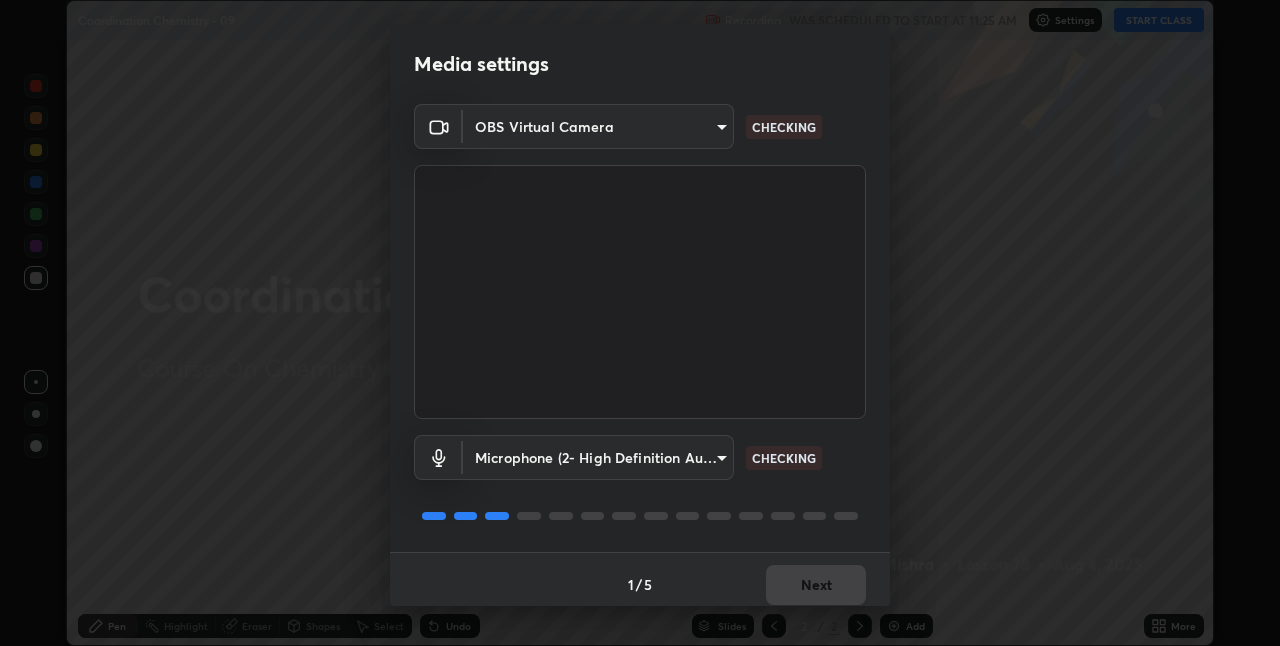 scroll, scrollTop: 10, scrollLeft: 0, axis: vertical 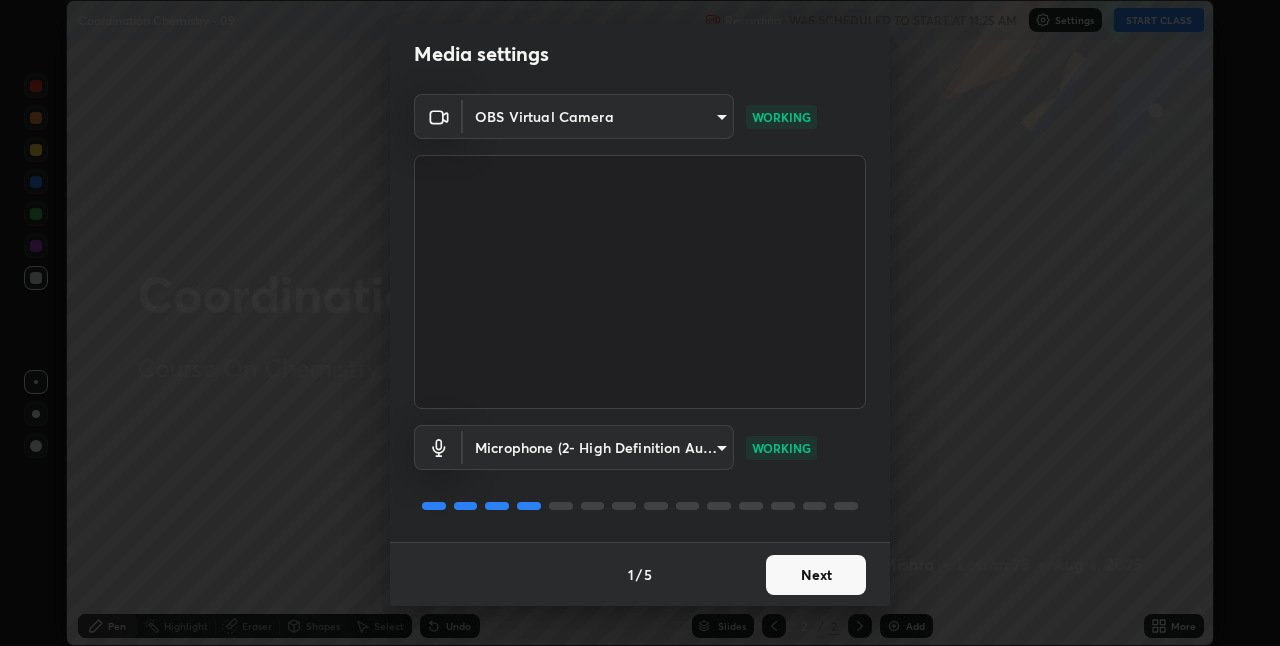 click on "Next" at bounding box center [816, 575] 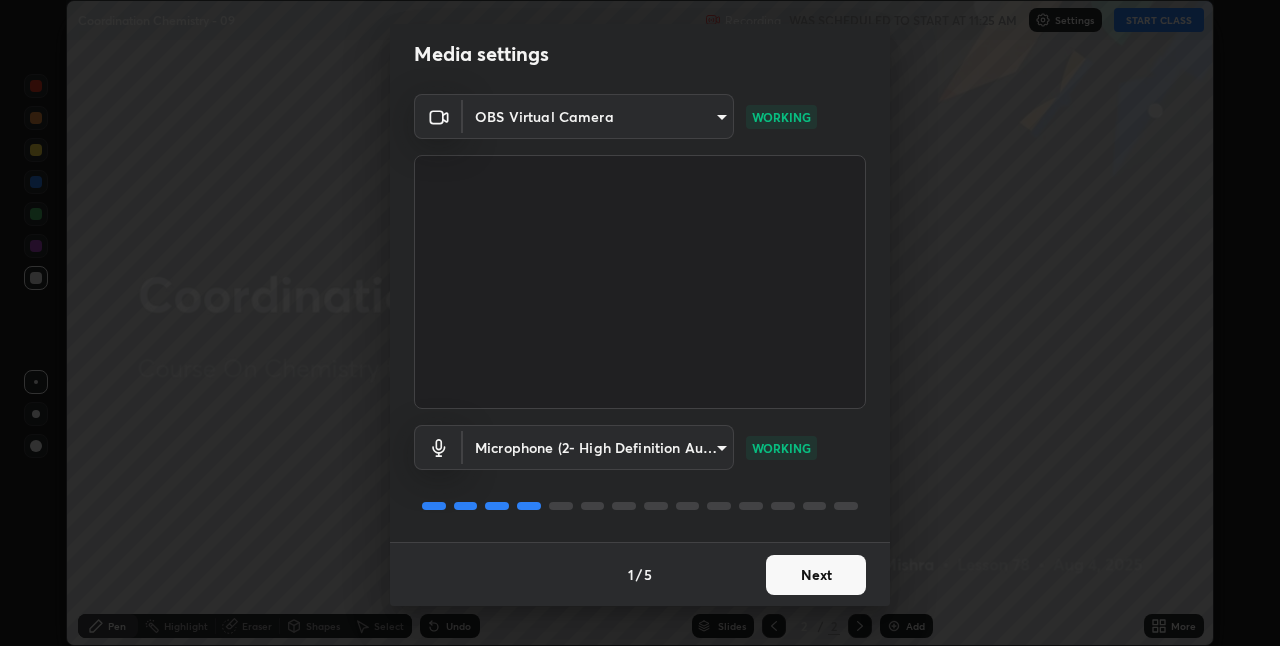 scroll, scrollTop: 0, scrollLeft: 0, axis: both 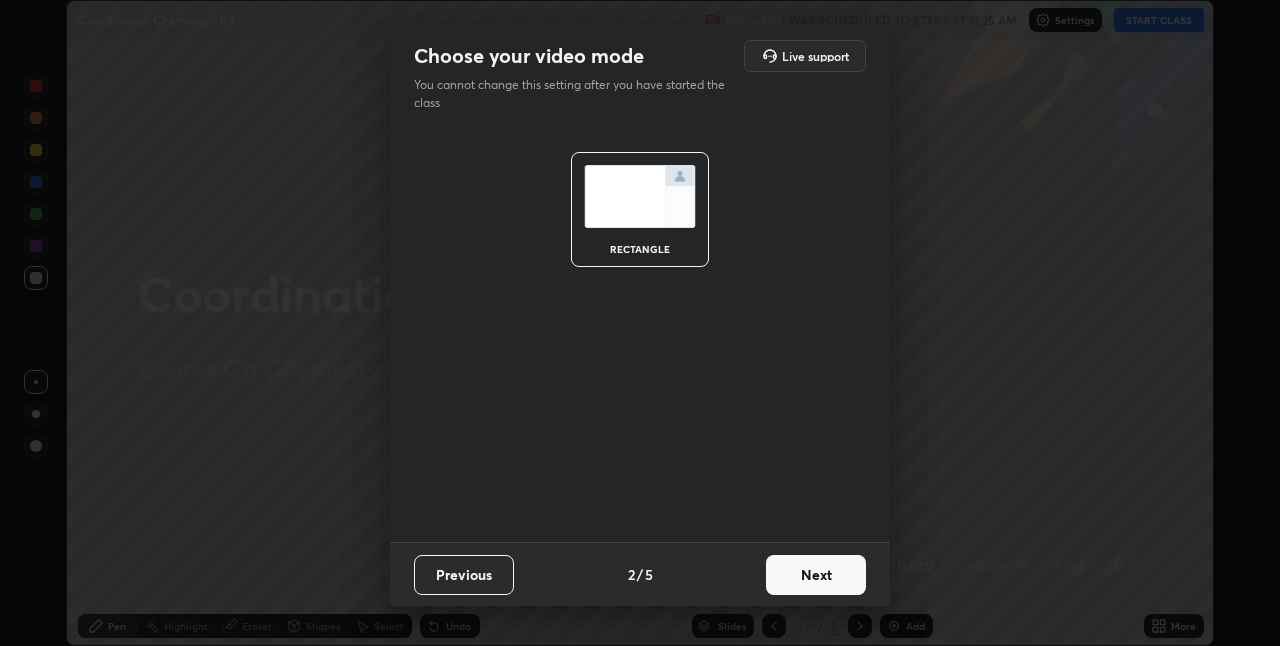 click on "Next" at bounding box center [816, 575] 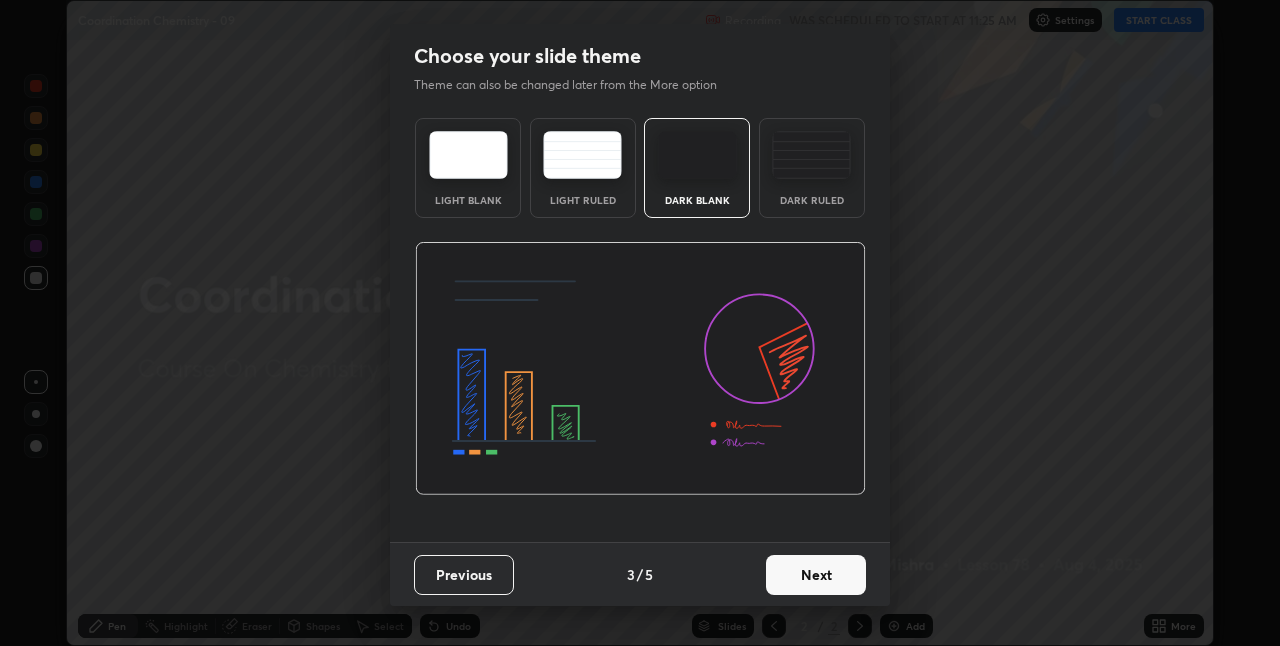 click on "Next" at bounding box center (816, 575) 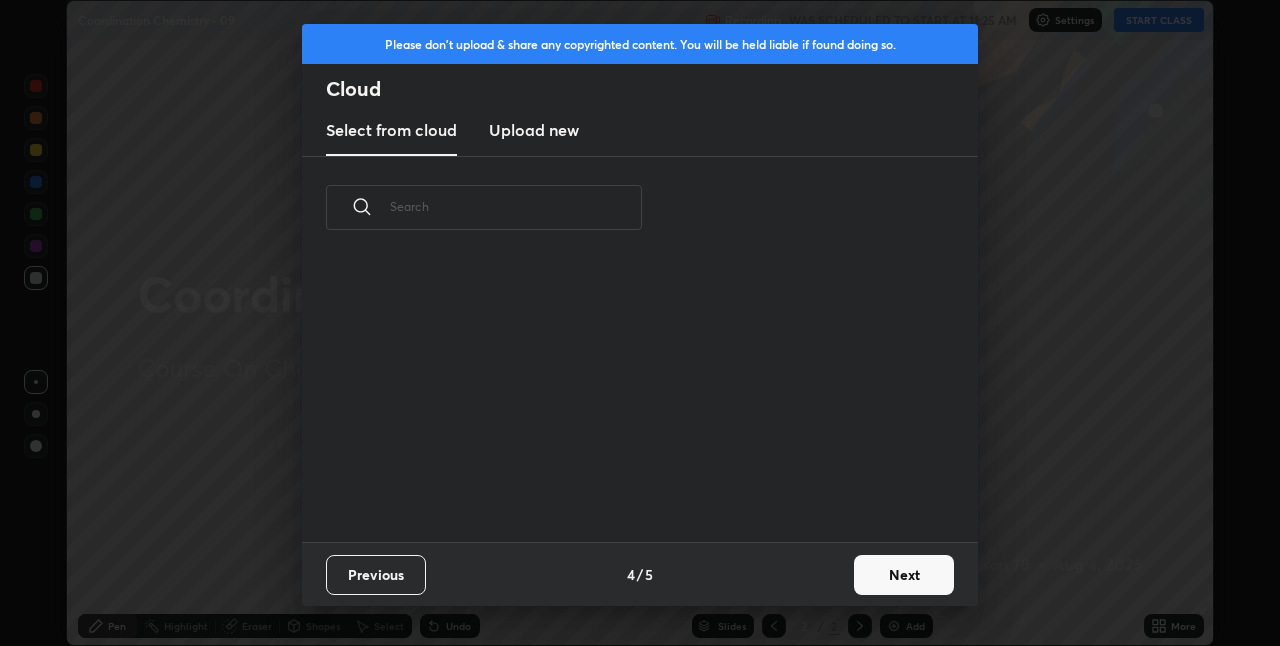 click on "Next" at bounding box center [904, 575] 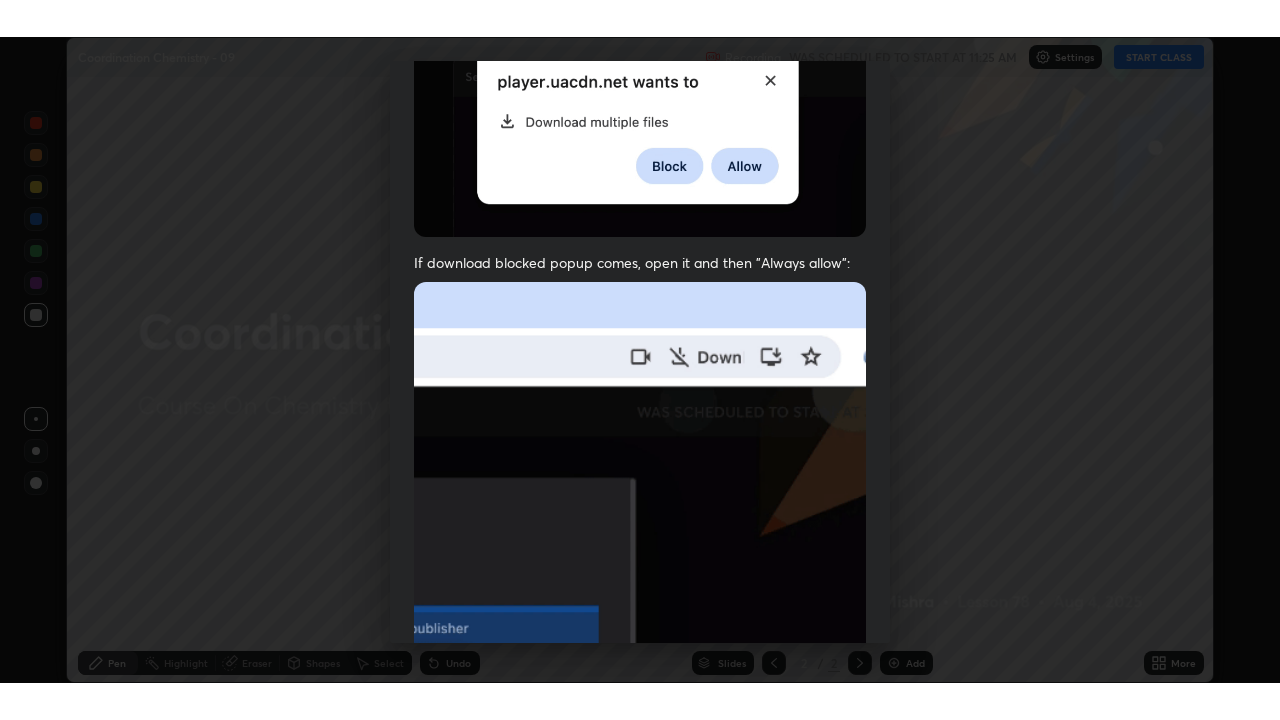scroll, scrollTop: 418, scrollLeft: 0, axis: vertical 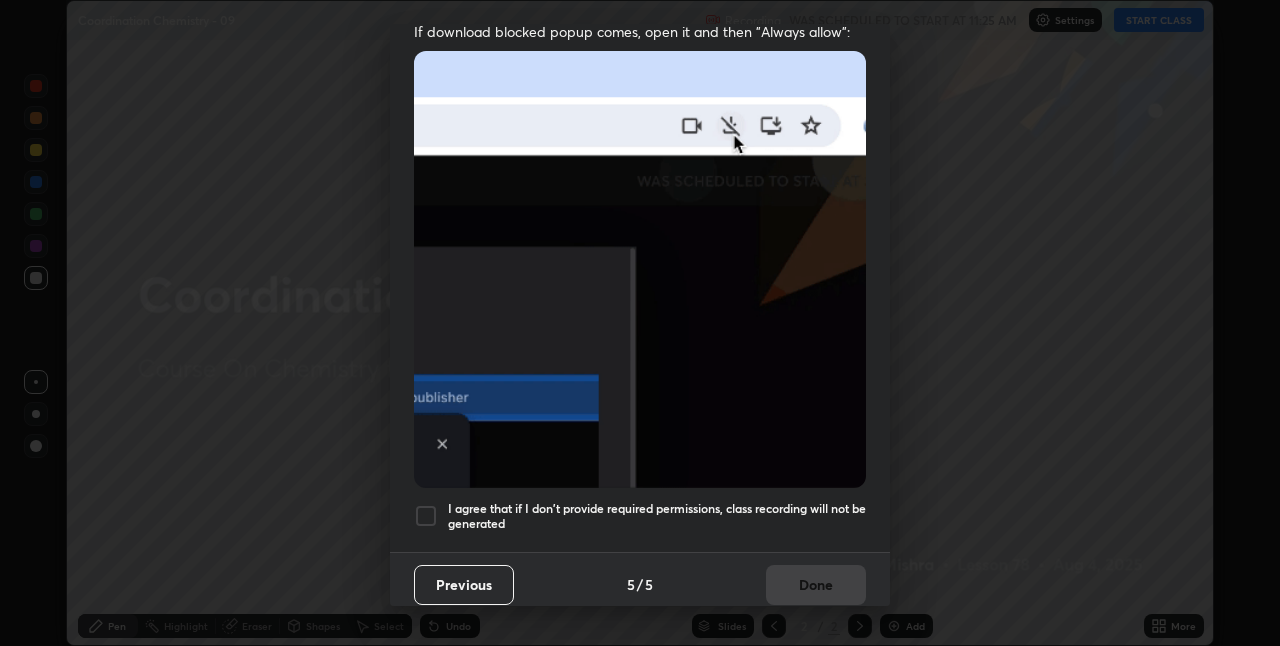 click on "I agree that if I don't provide required permissions, class recording will not be generated" at bounding box center [657, 516] 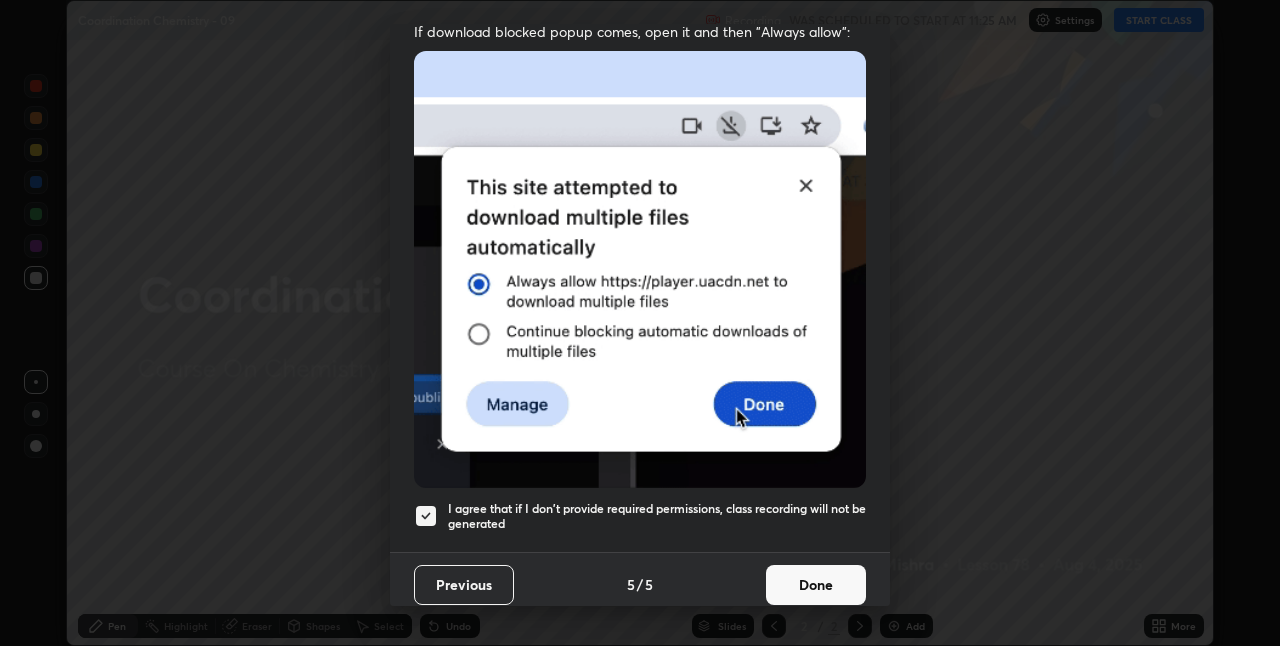 click on "Done" at bounding box center [816, 585] 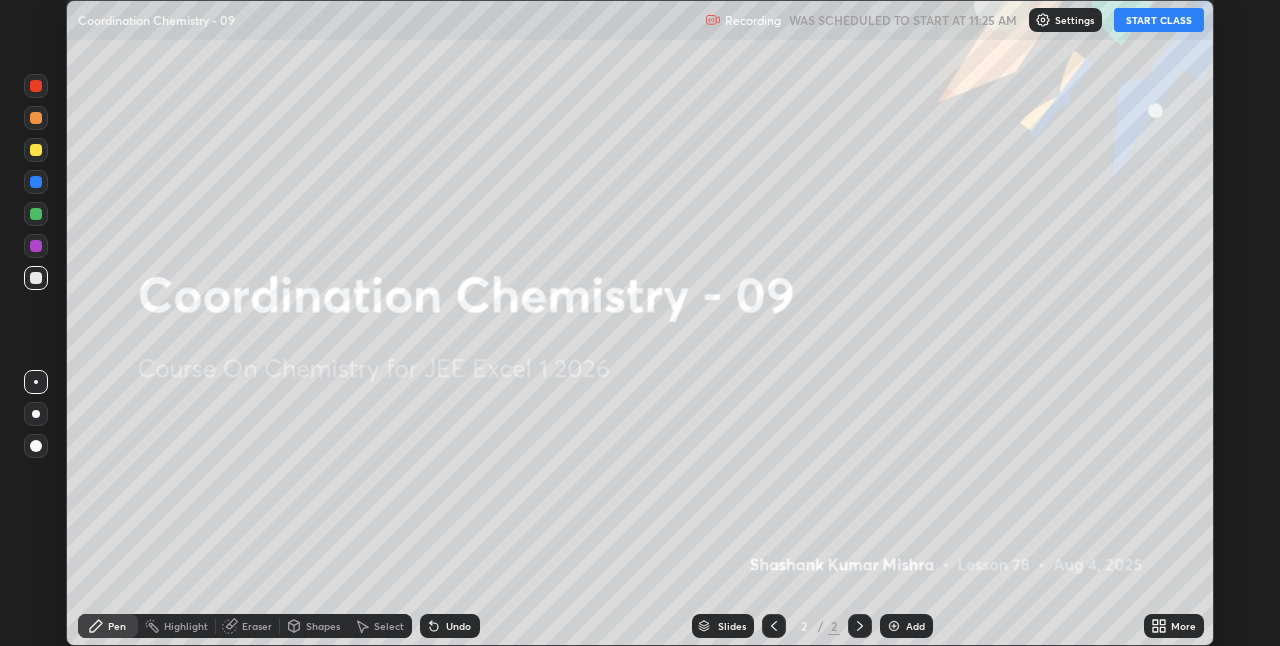 click on "START CLASS" at bounding box center (1159, 20) 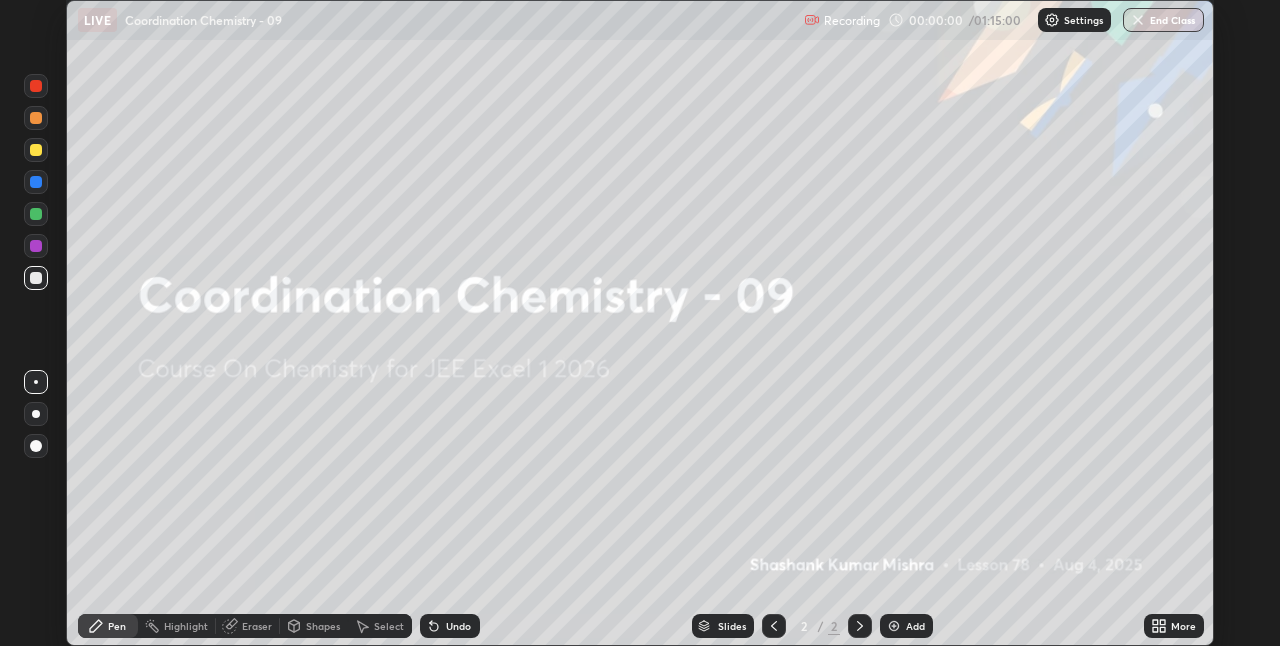 click 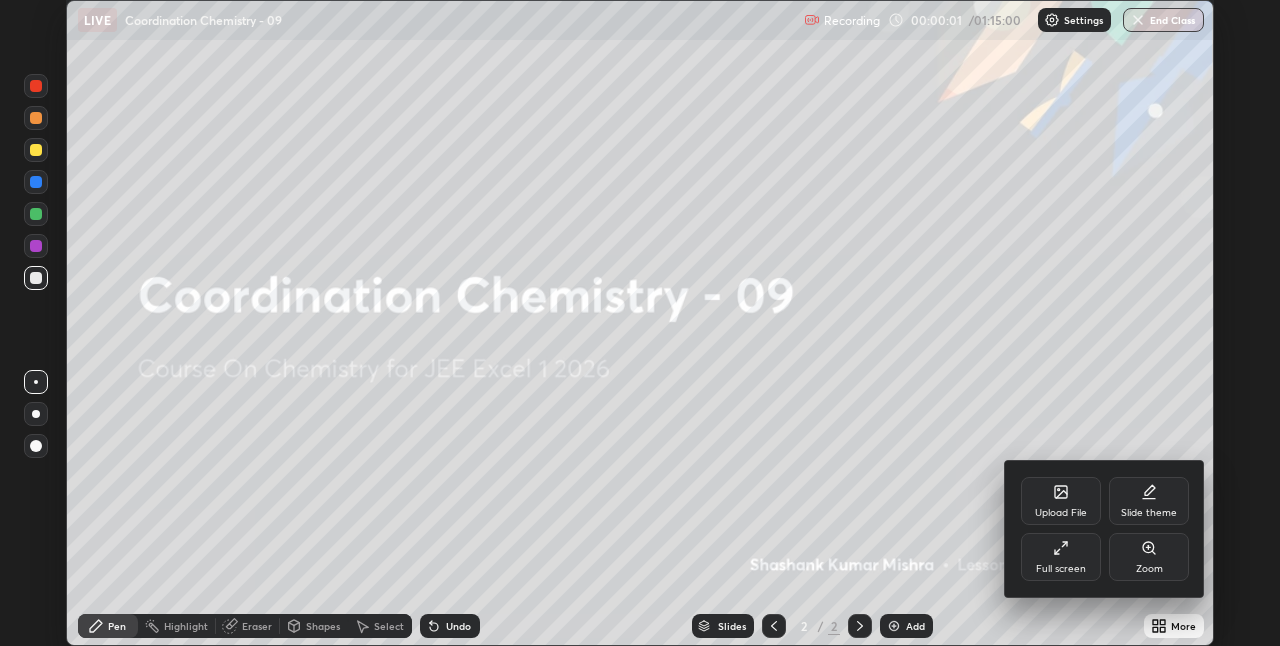 click 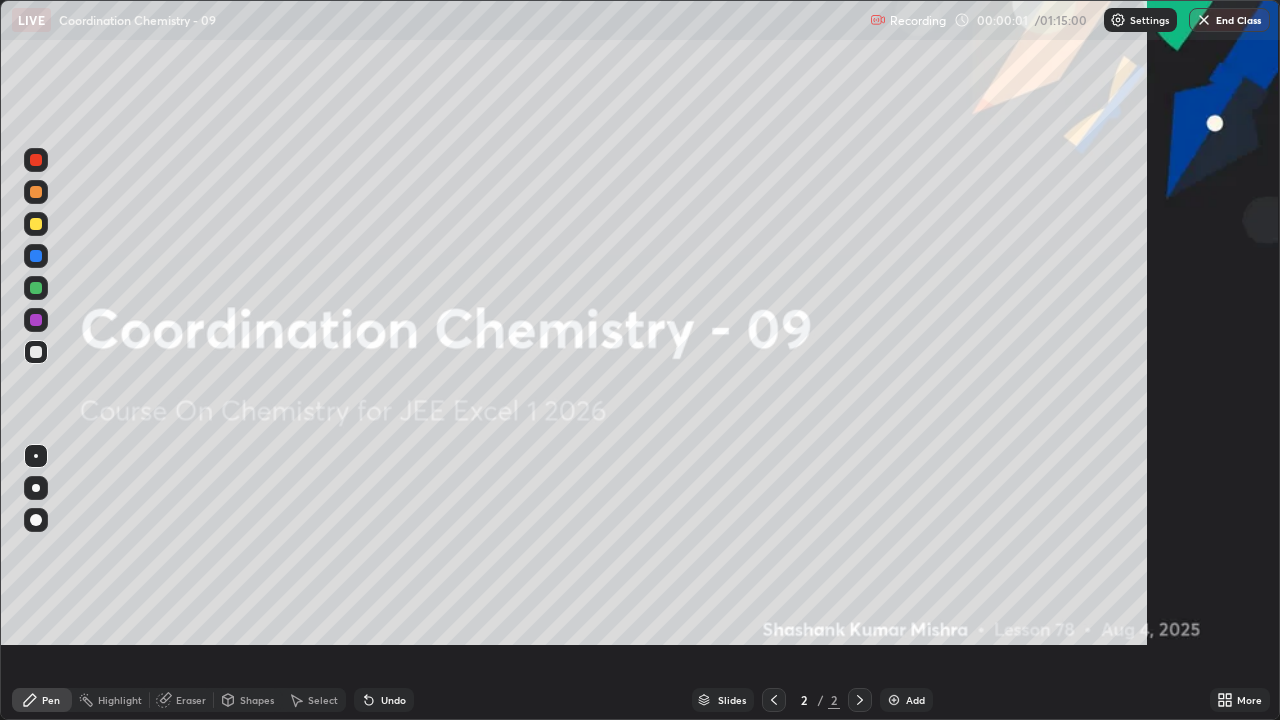 scroll, scrollTop: 99280, scrollLeft: 98720, axis: both 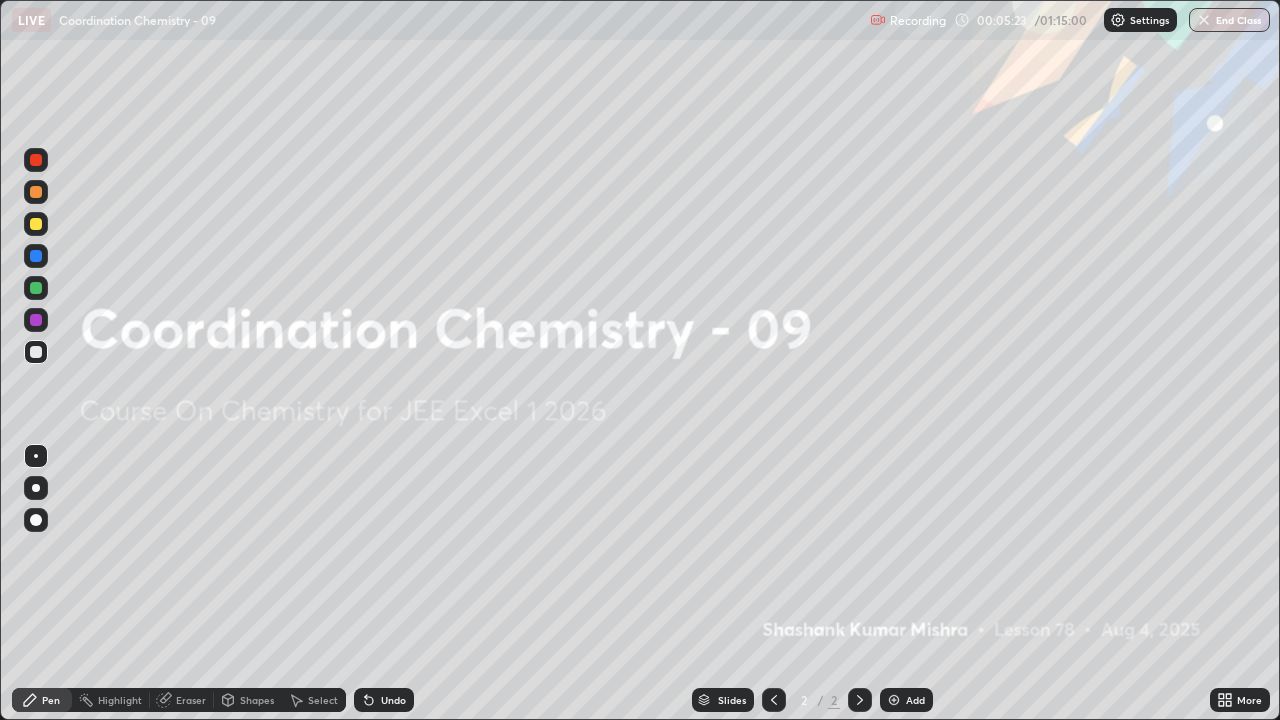 click at bounding box center (894, 700) 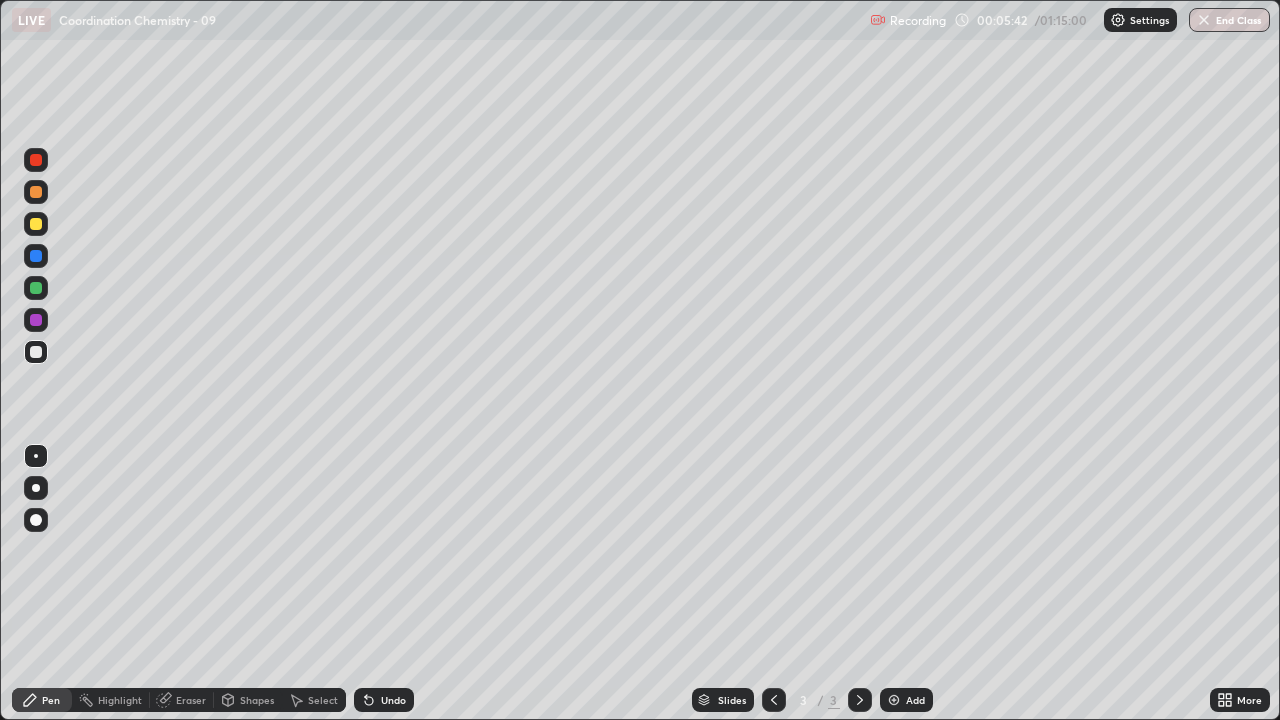 click on "Eraser" at bounding box center (191, 700) 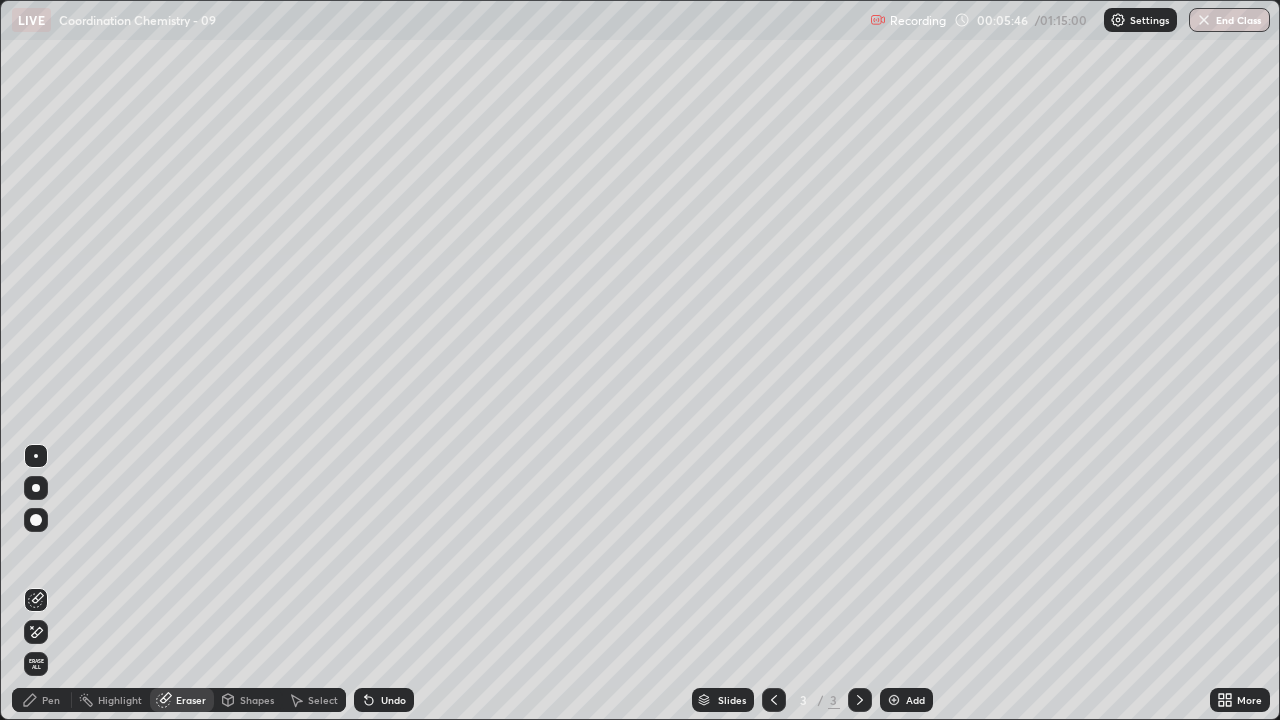 click on "Pen" at bounding box center [42, 700] 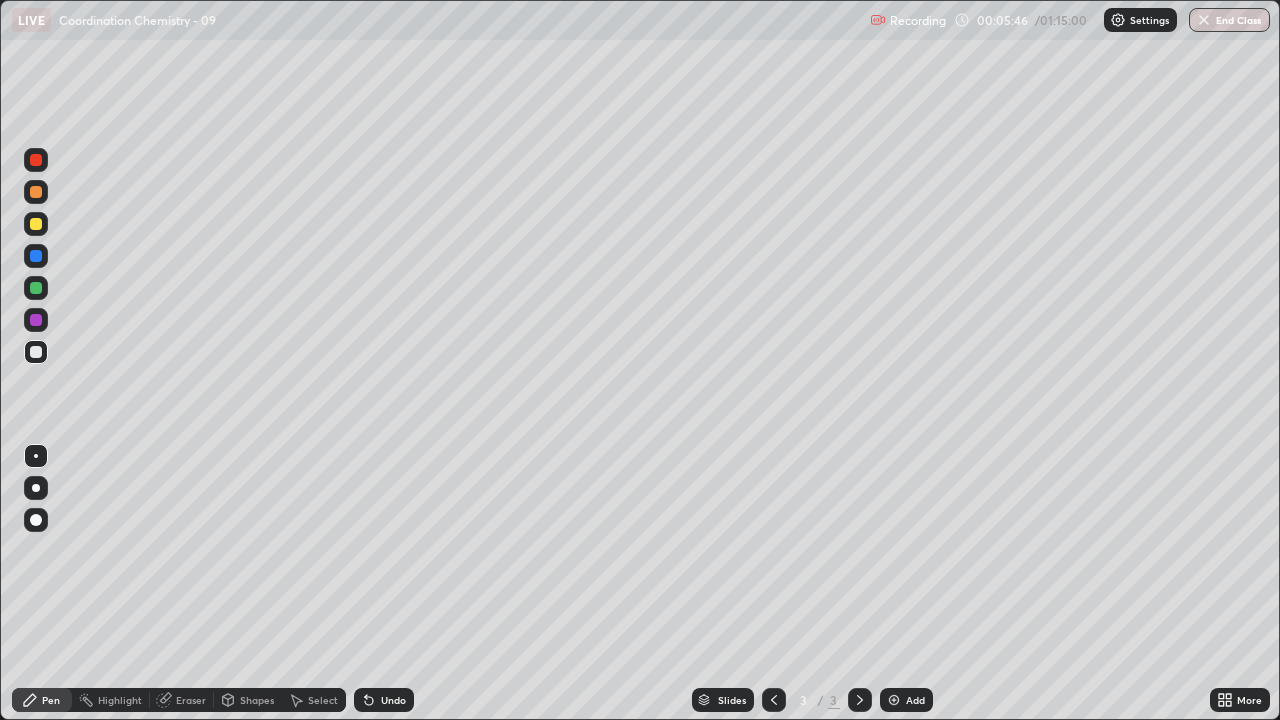 click on "Pen" at bounding box center (42, 700) 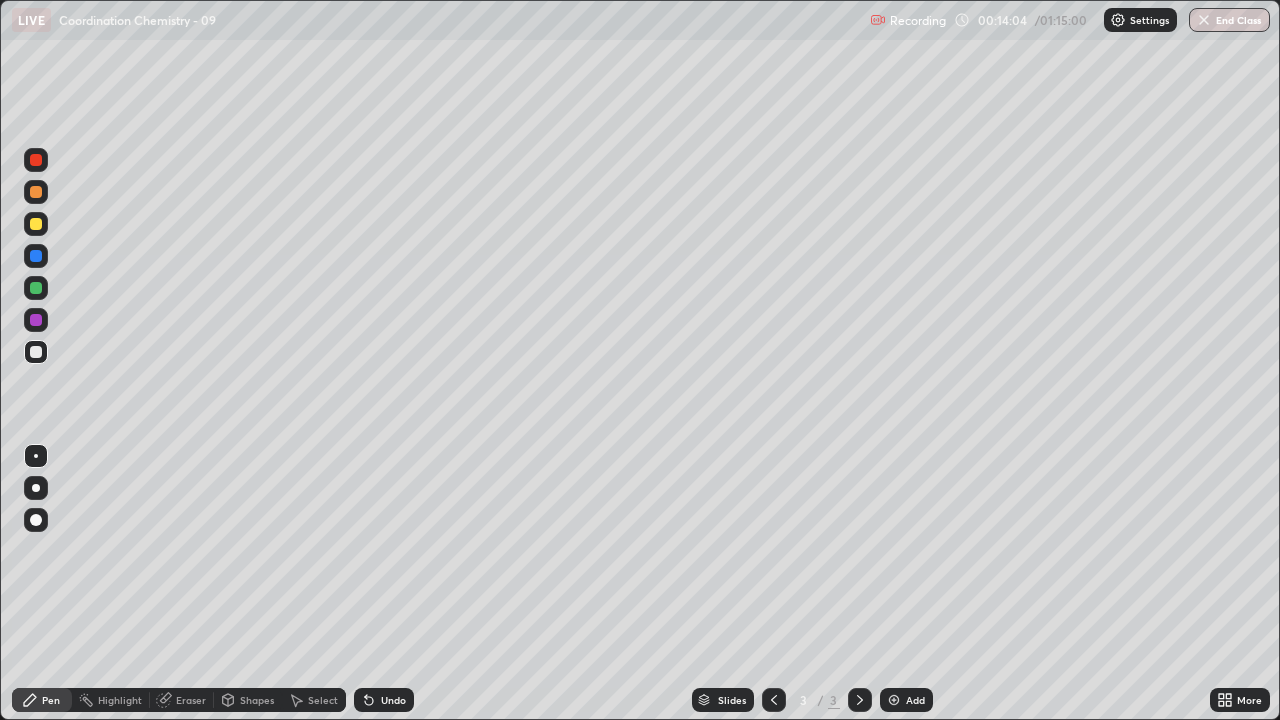 click at bounding box center [894, 700] 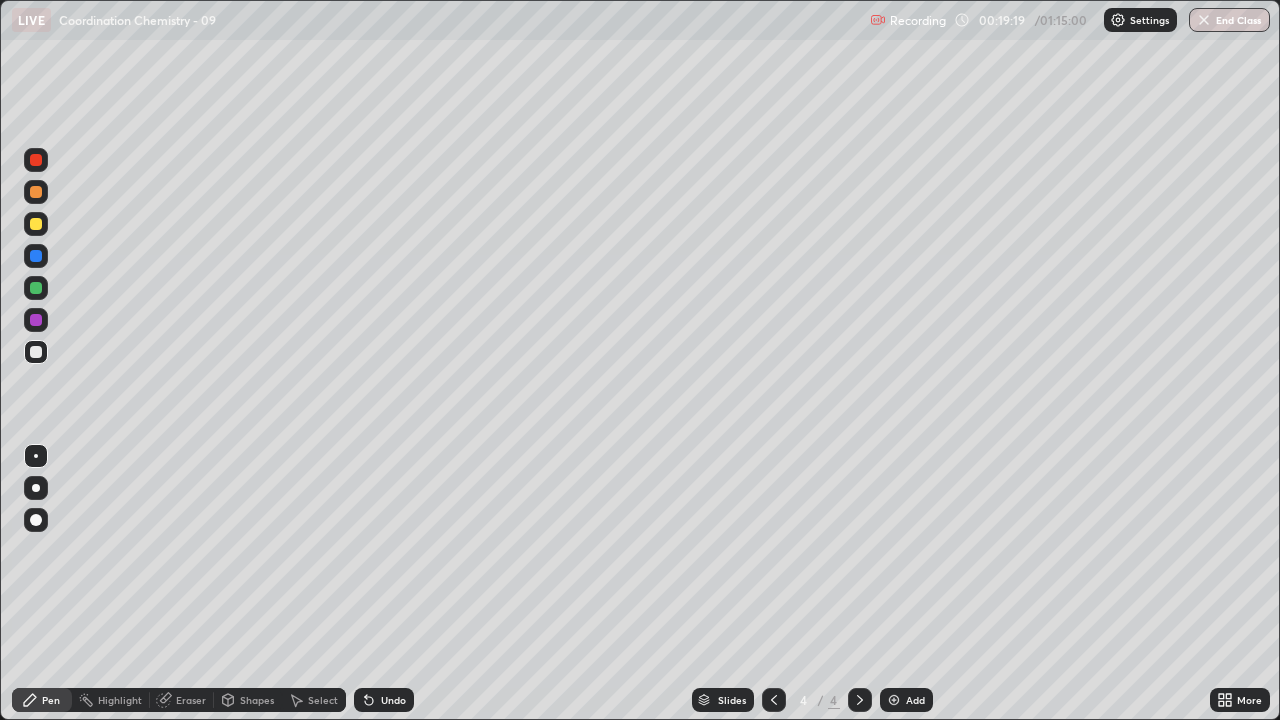click at bounding box center (894, 700) 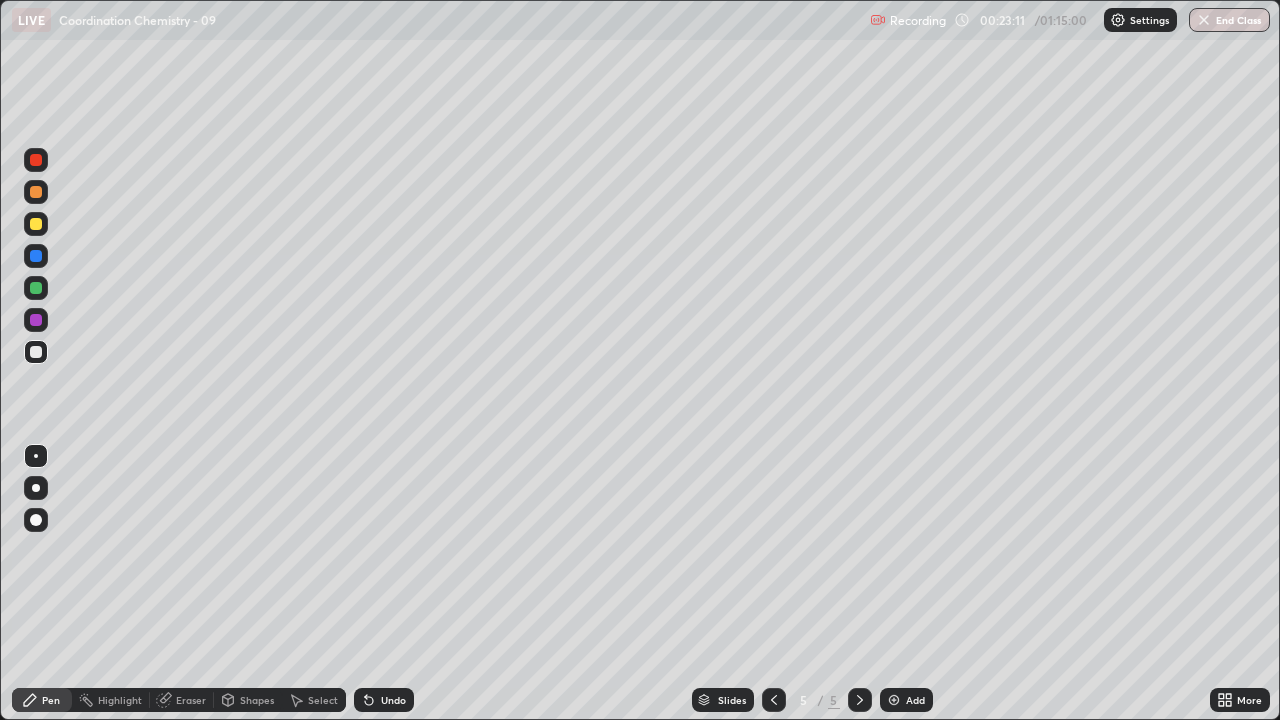 click 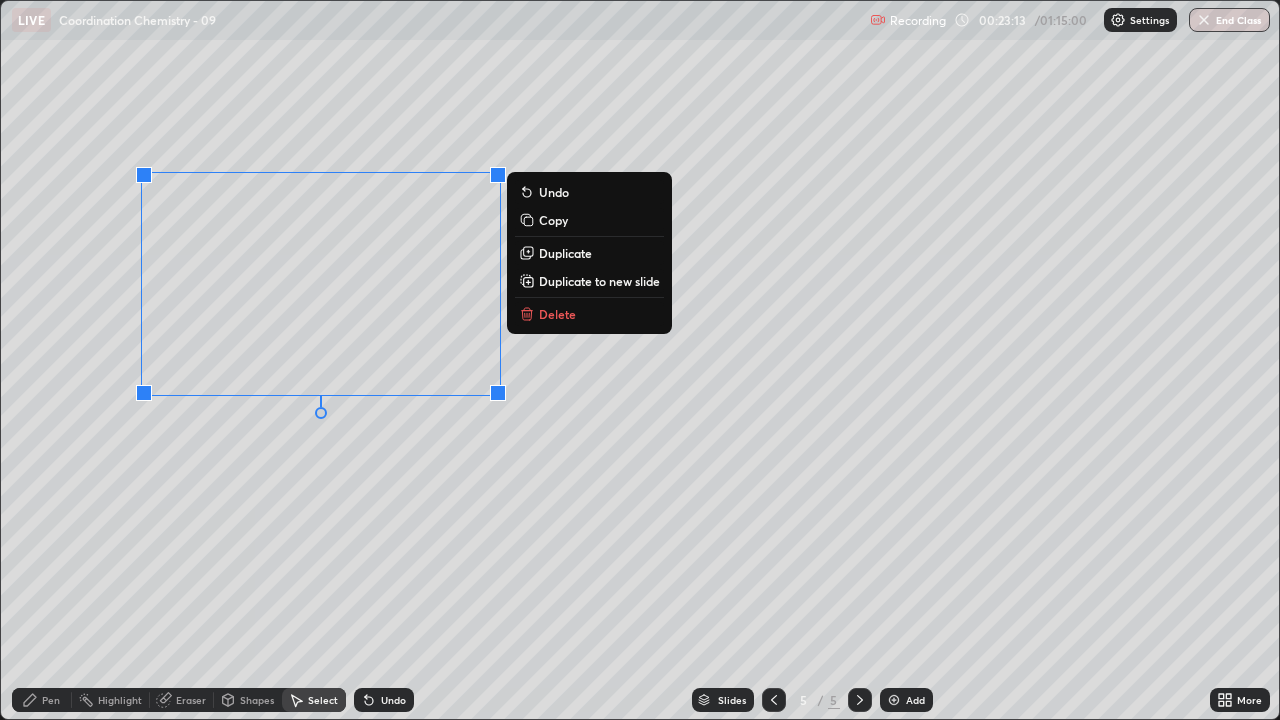 click on "Delete" at bounding box center (557, 314) 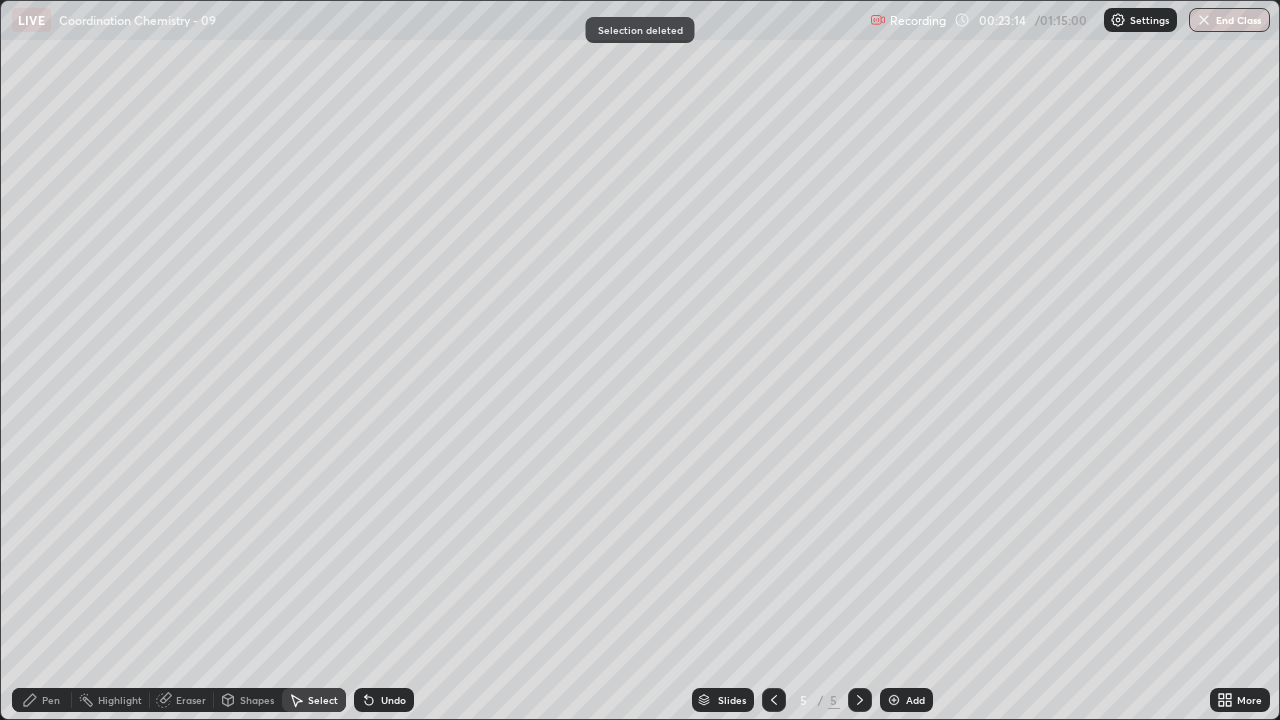 click on "Pen" at bounding box center (51, 700) 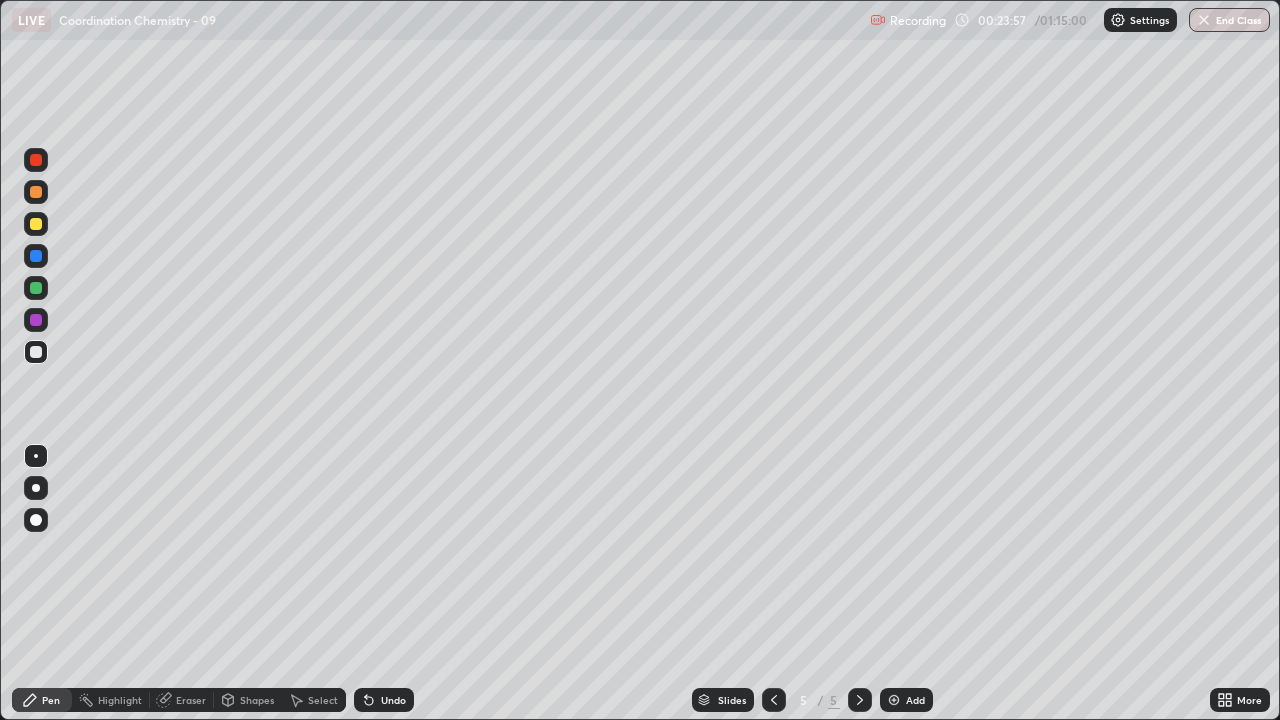 click at bounding box center [36, 224] 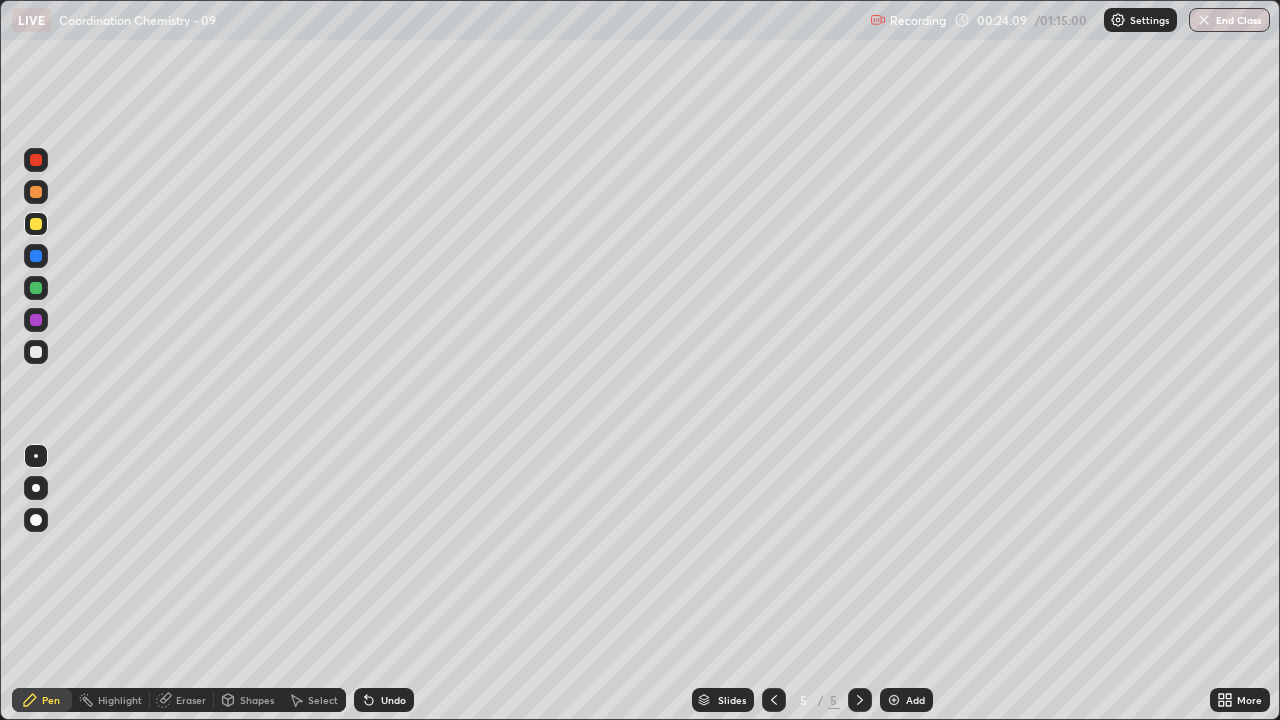 click on "Eraser" at bounding box center (191, 700) 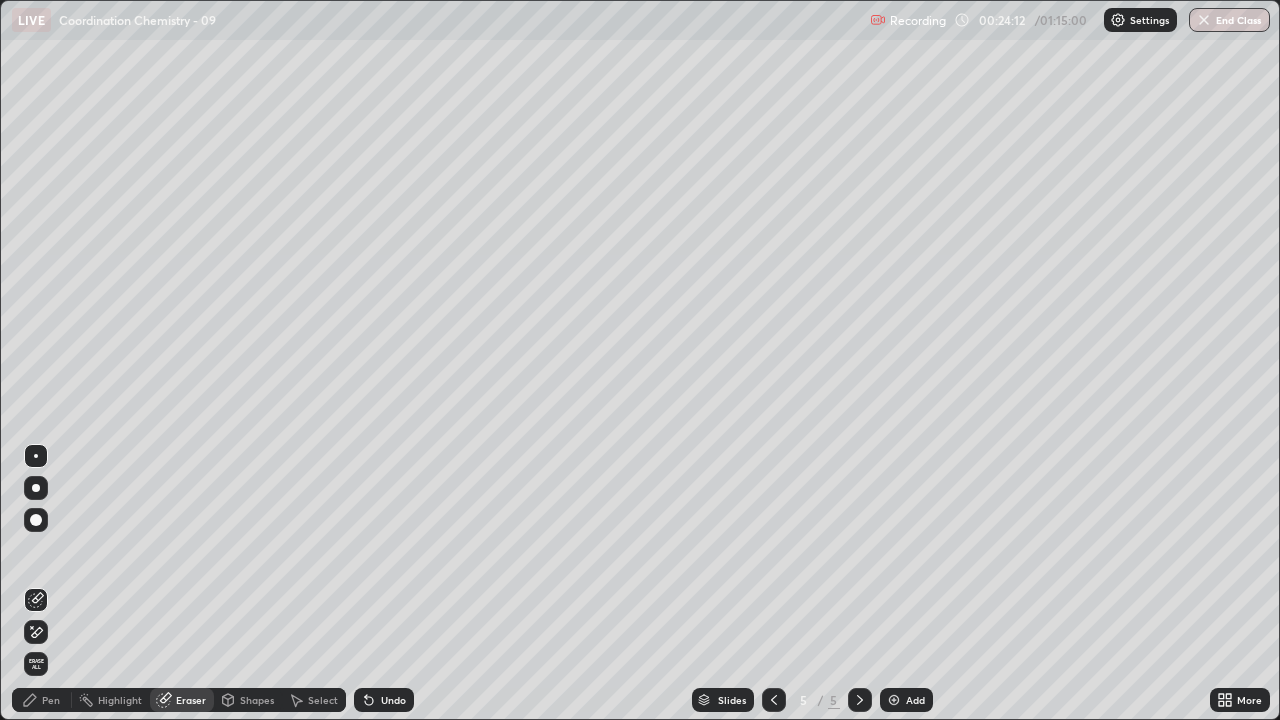 click on "Pen" at bounding box center (51, 700) 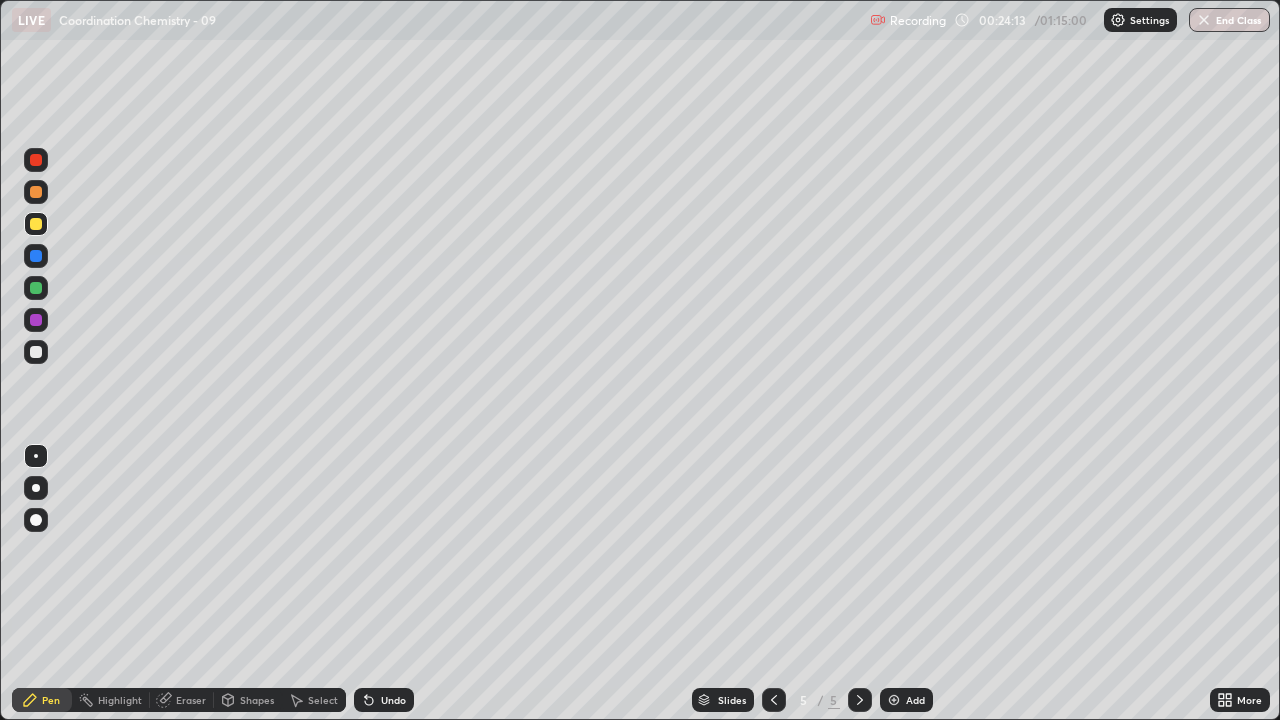 click at bounding box center (36, 352) 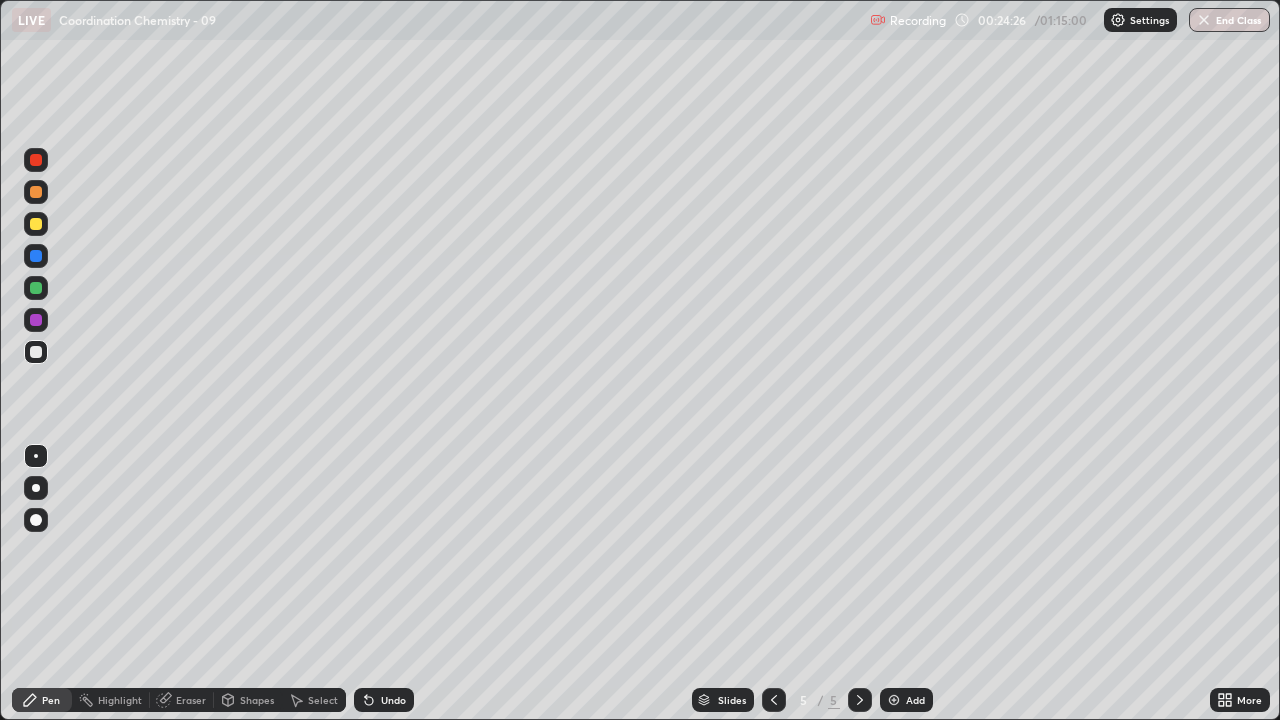 click at bounding box center [36, 160] 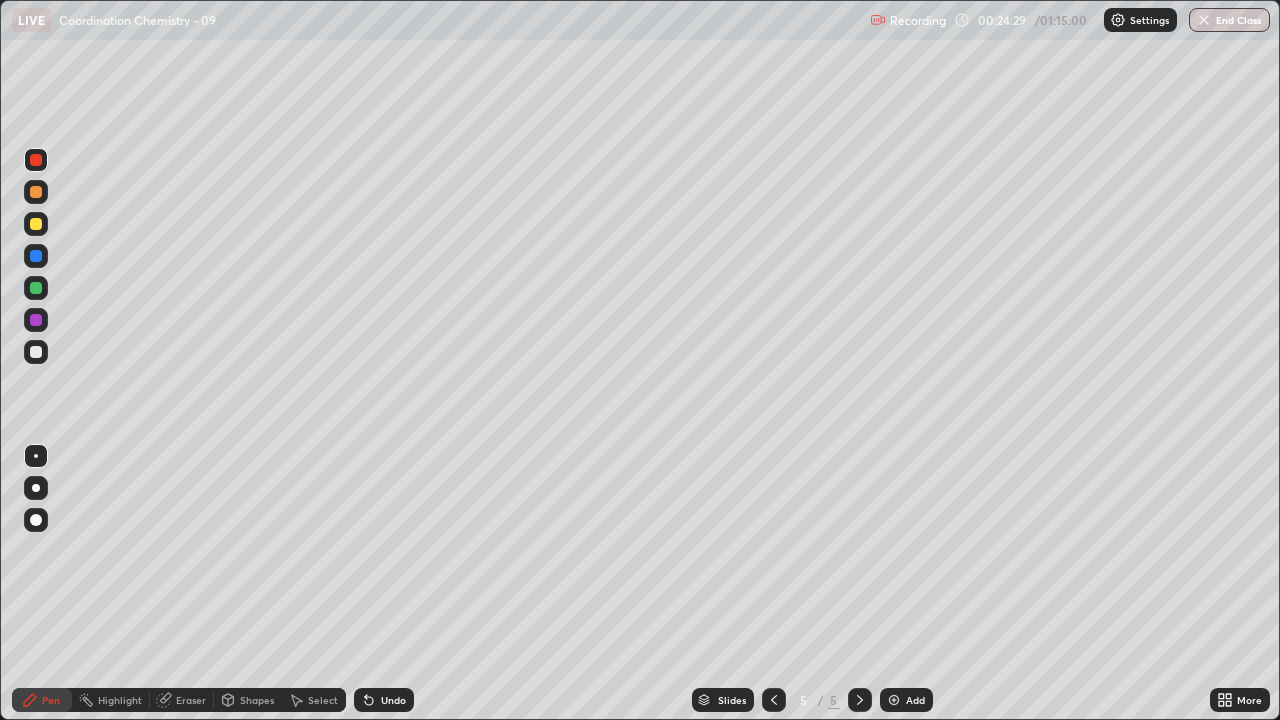 click at bounding box center (36, 352) 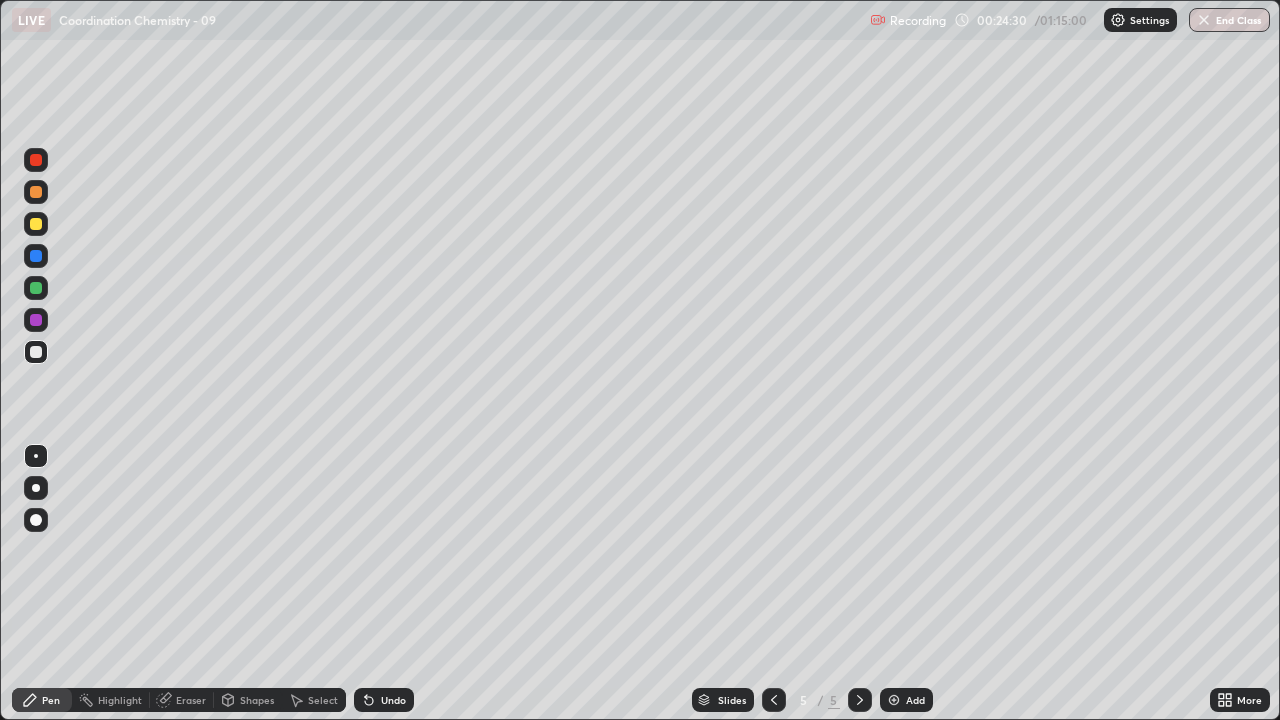 click at bounding box center [36, 192] 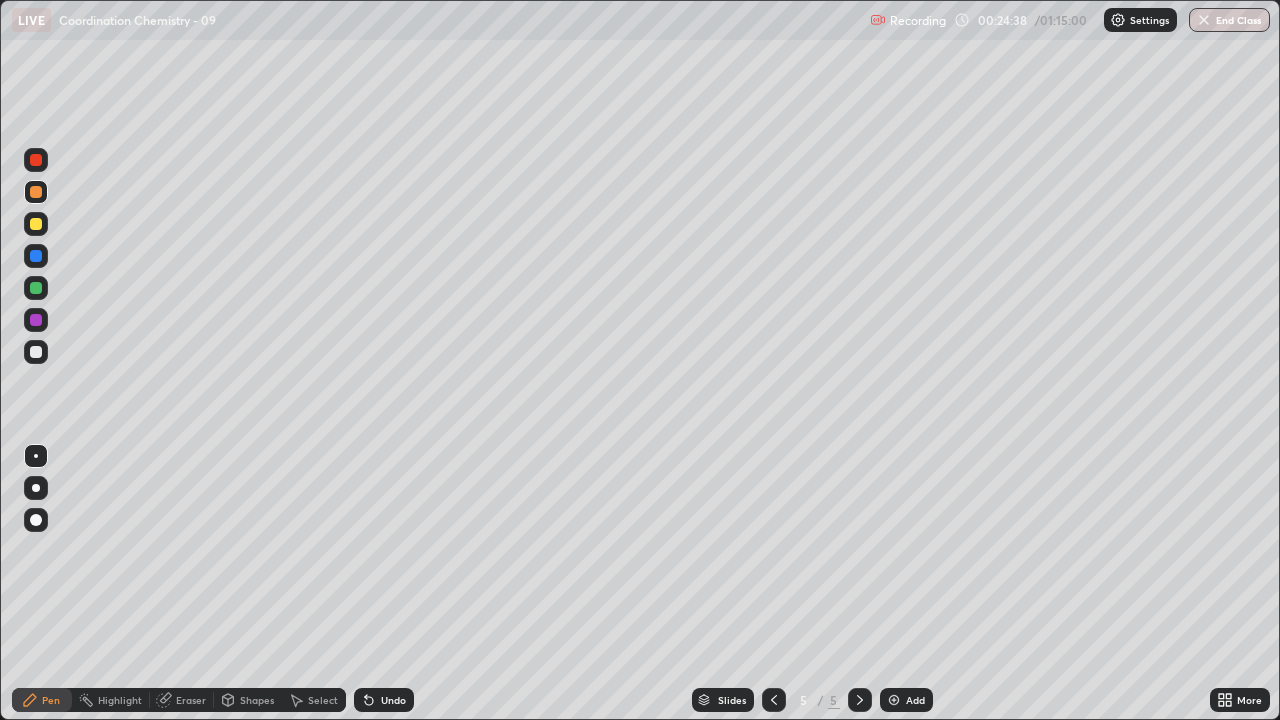 click at bounding box center (36, 160) 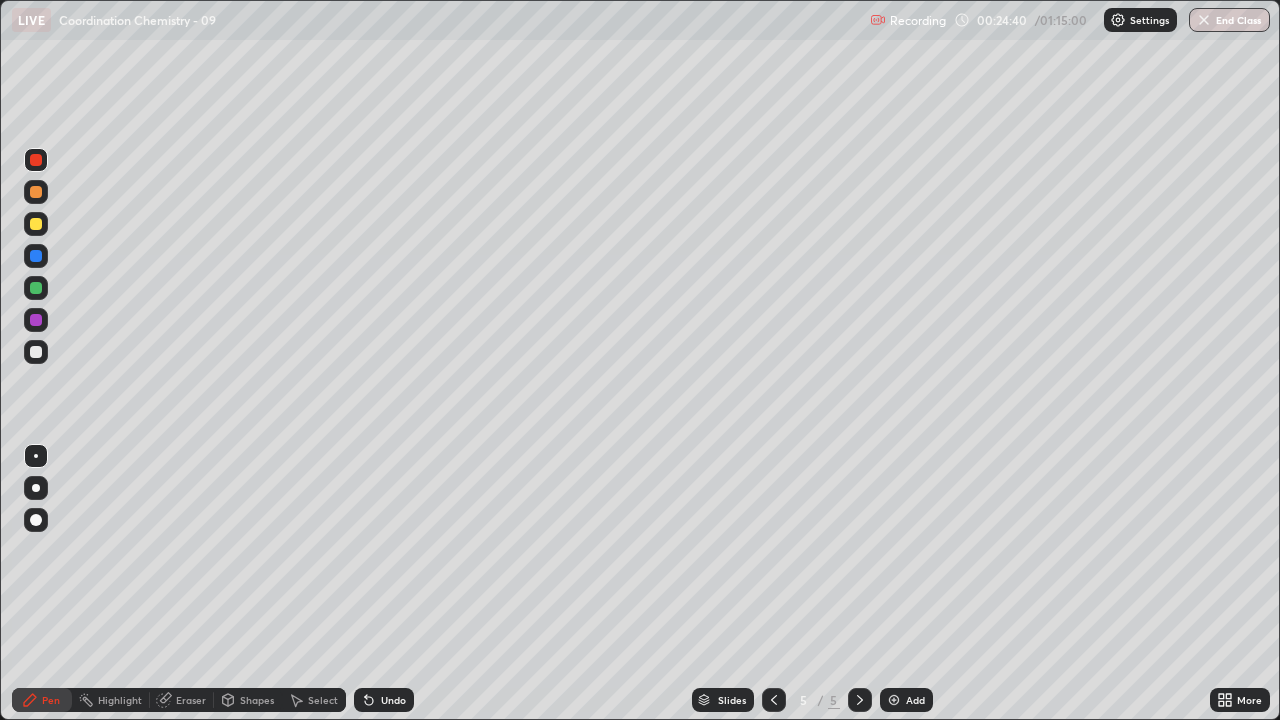click on "Undo" at bounding box center (384, 700) 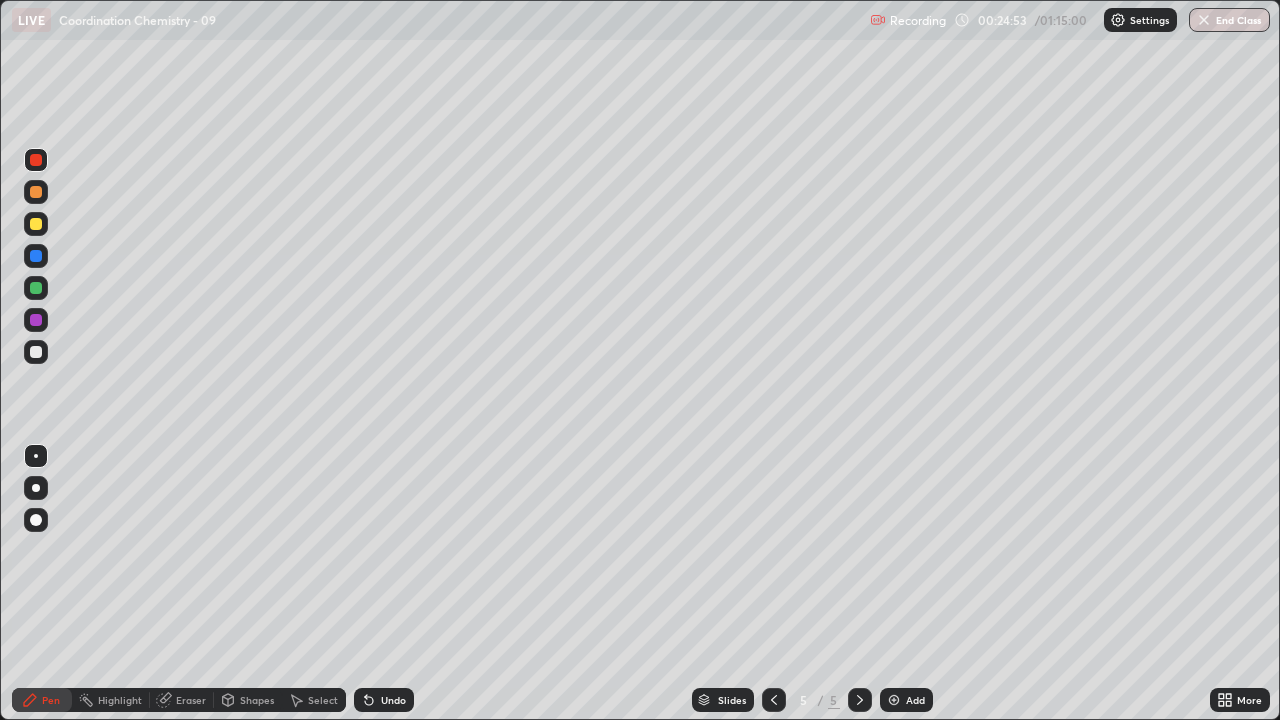 click on "Undo" at bounding box center [393, 700] 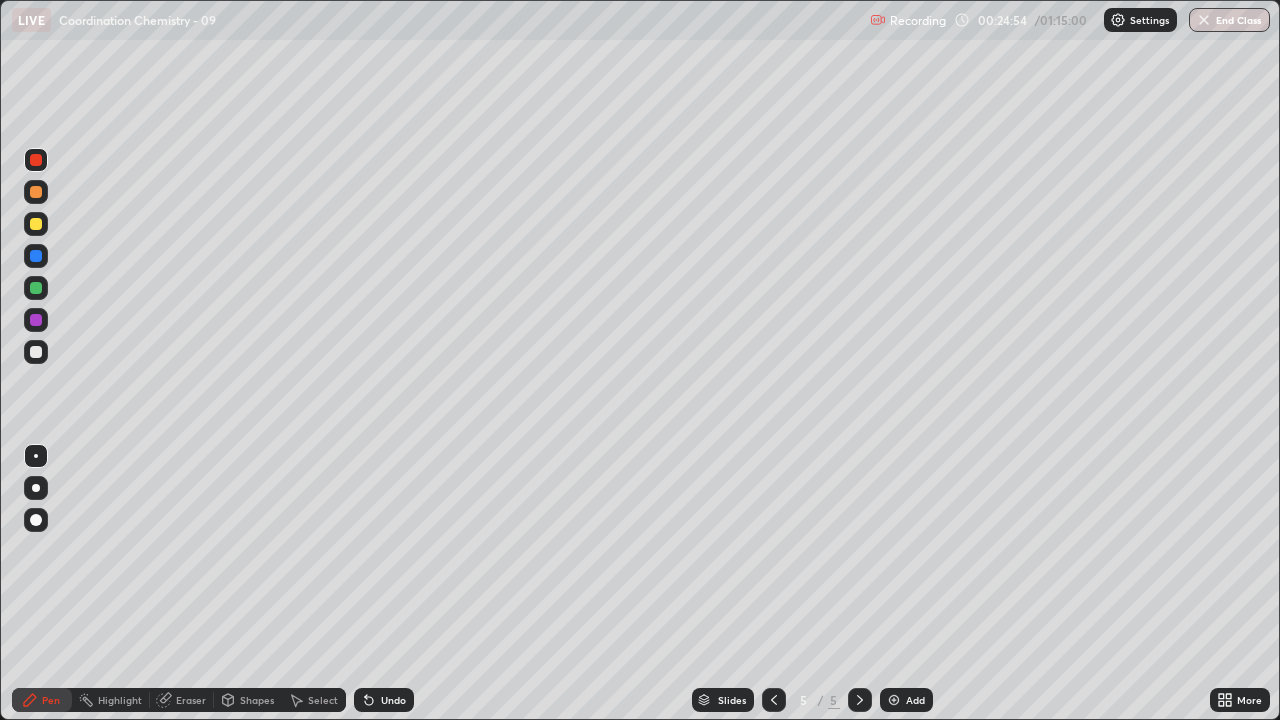 click at bounding box center (36, 352) 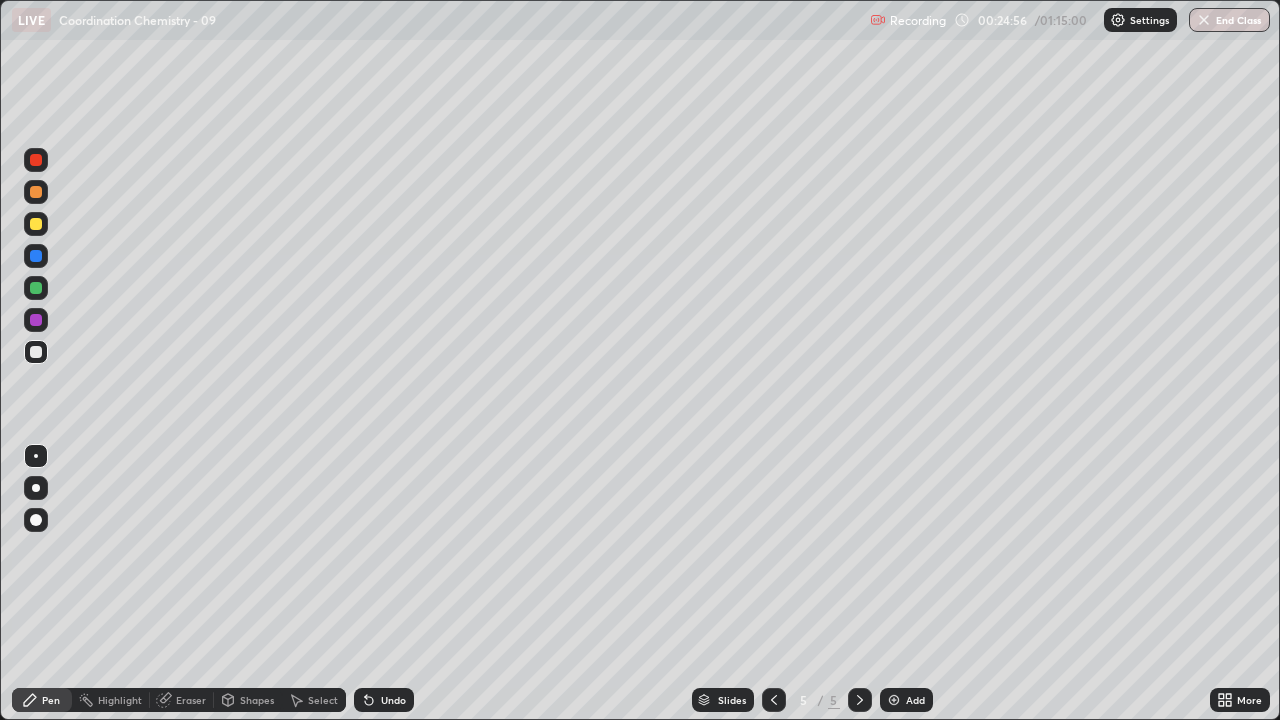 click at bounding box center (36, 224) 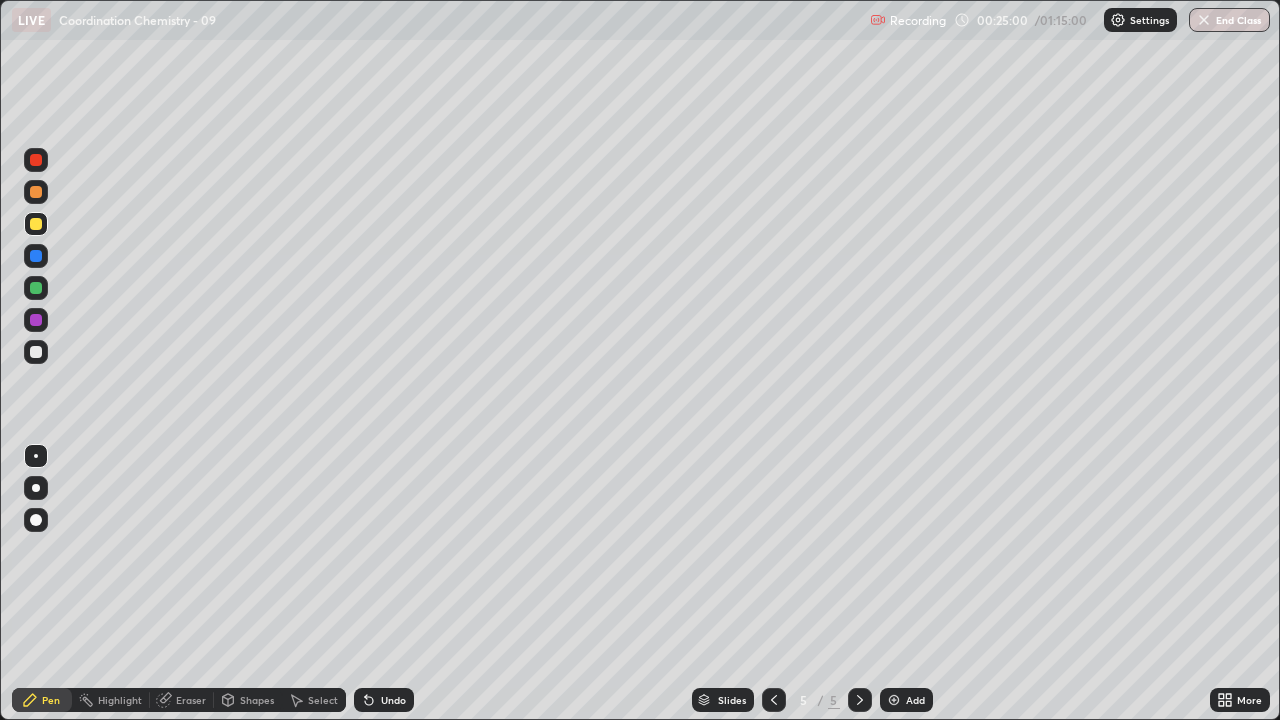 click at bounding box center (36, 352) 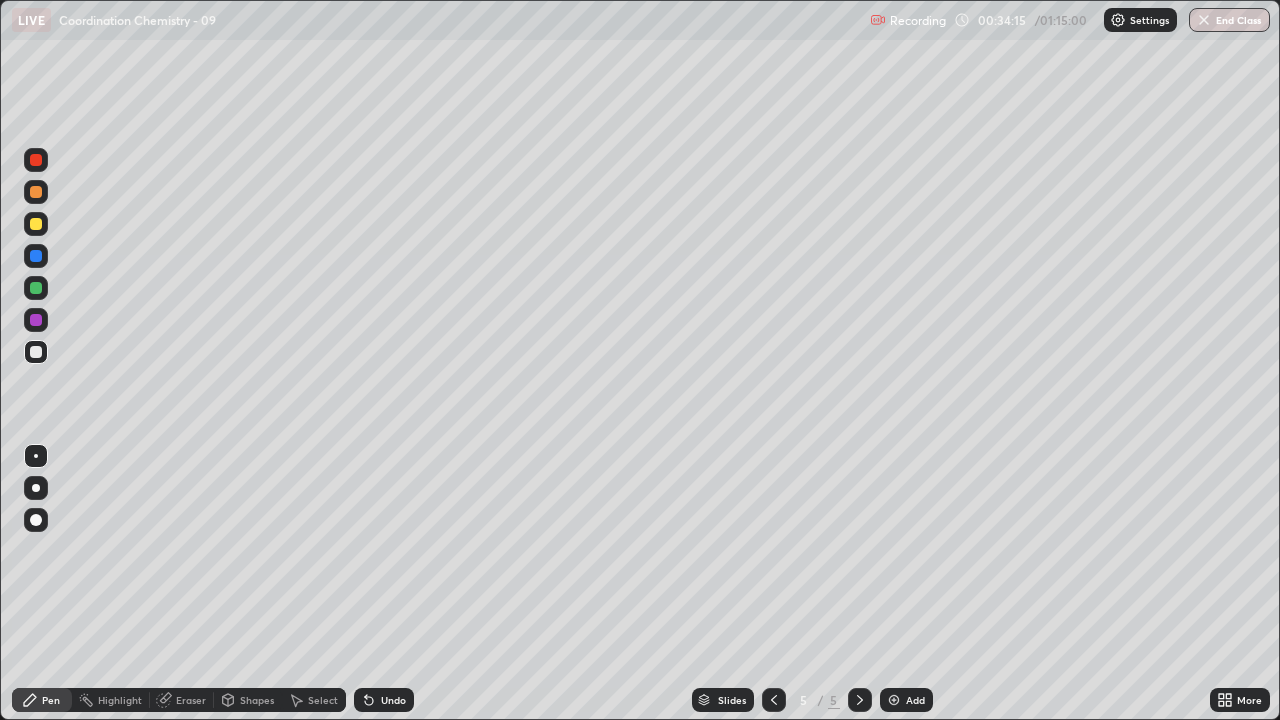 click at bounding box center [894, 700] 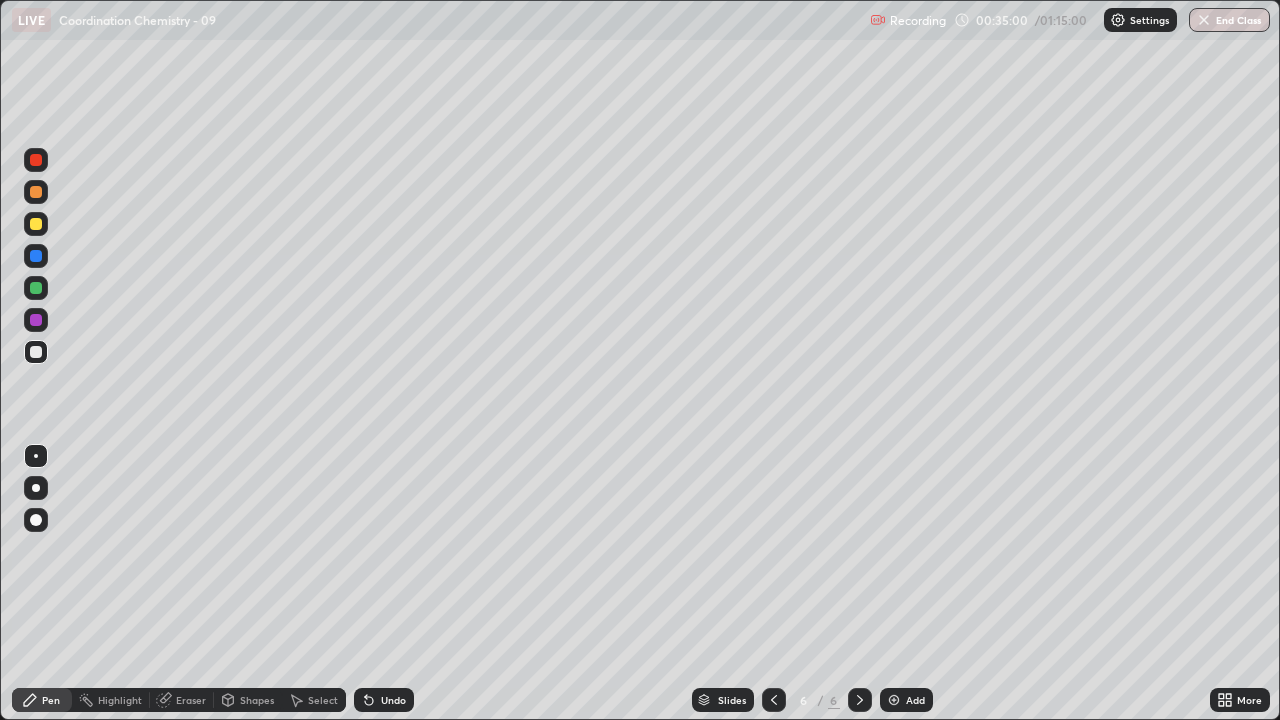 click on "Undo" at bounding box center [393, 700] 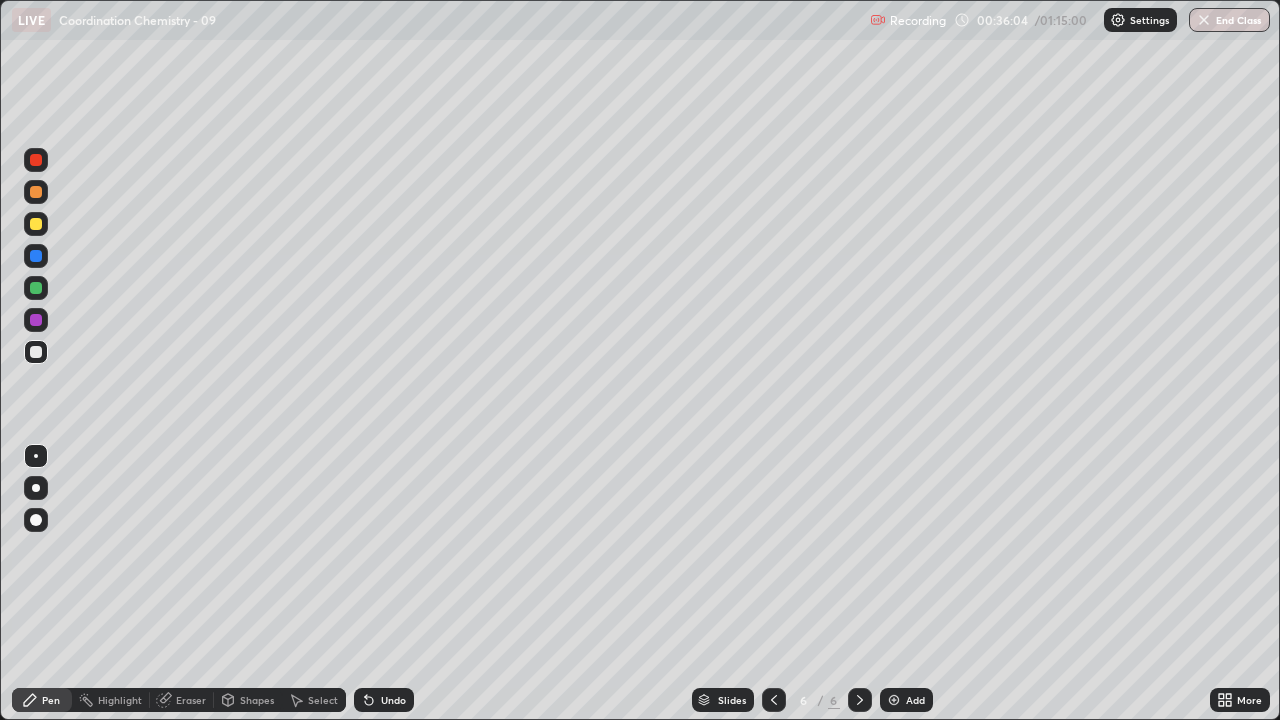 click on "Undo" at bounding box center [393, 700] 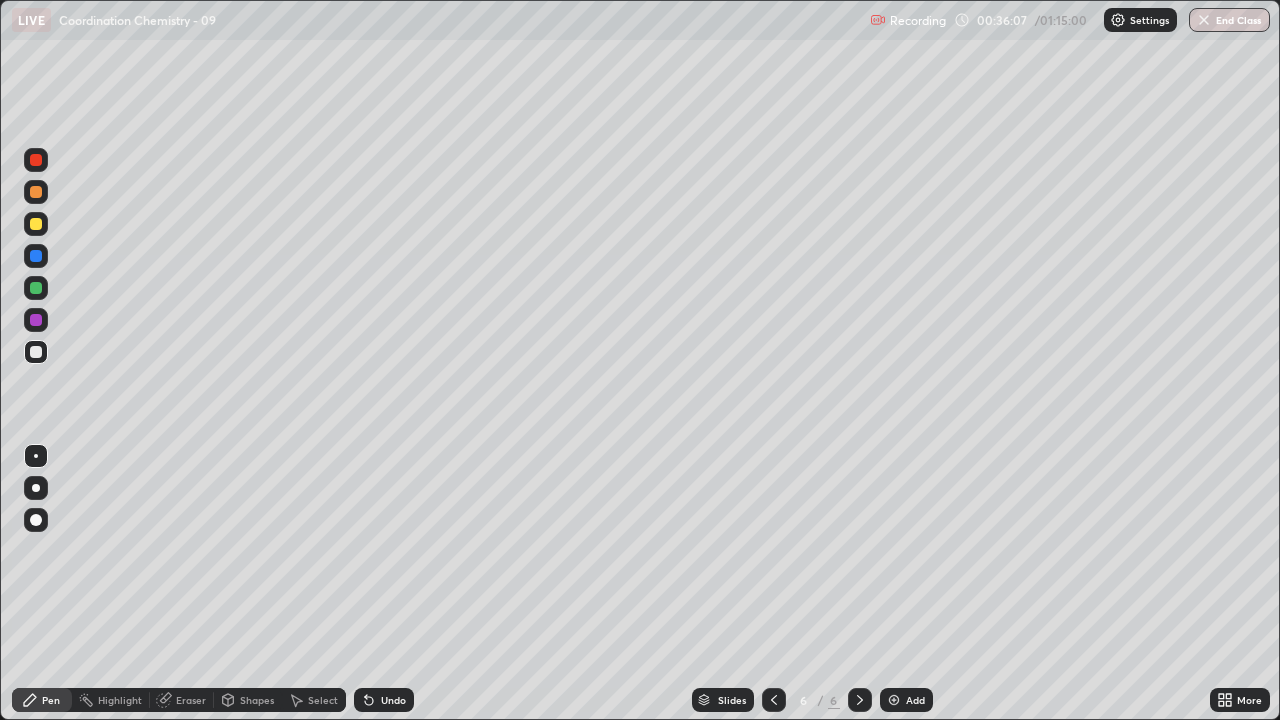 click on "Undo" at bounding box center (393, 700) 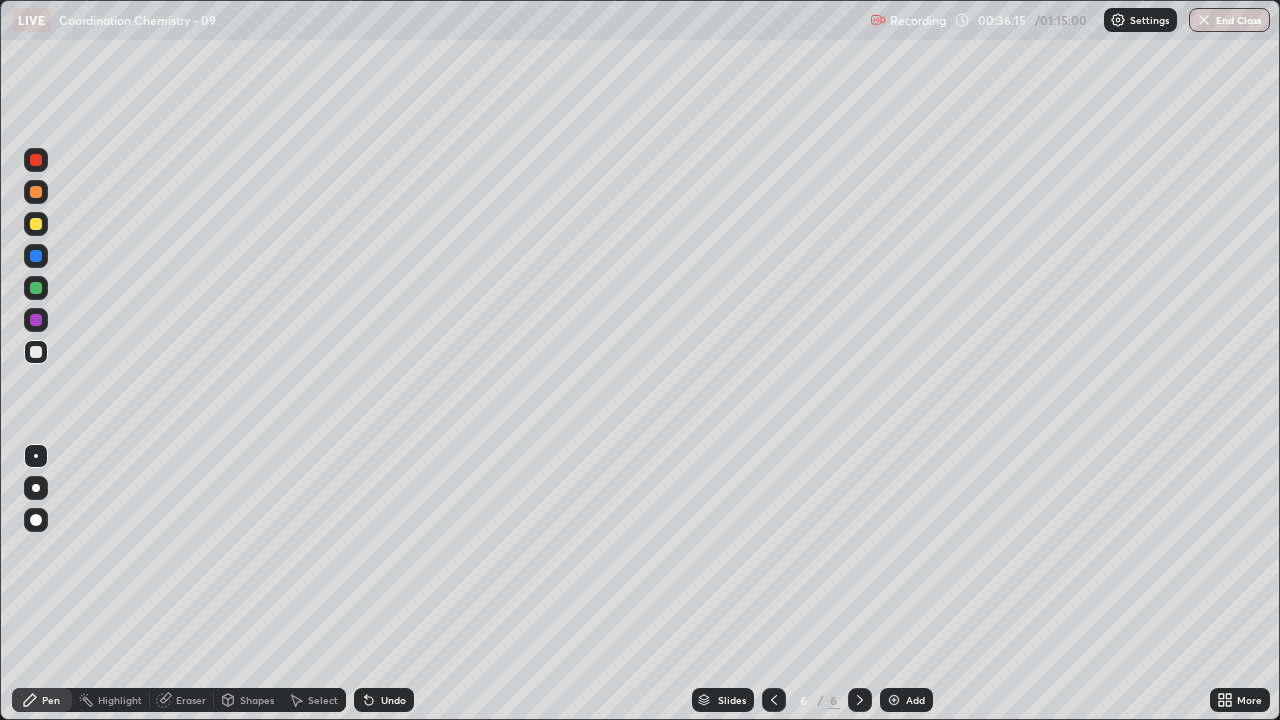 click on "Undo" at bounding box center [393, 700] 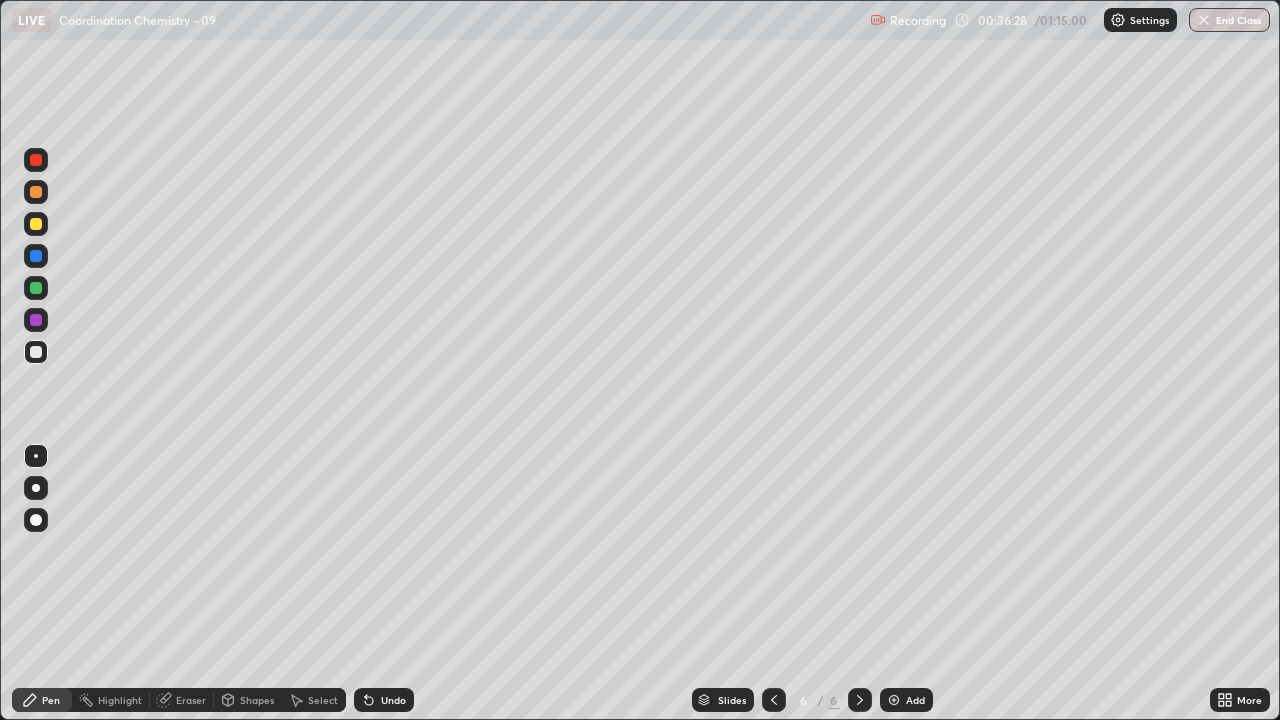 click on "Select" at bounding box center [323, 700] 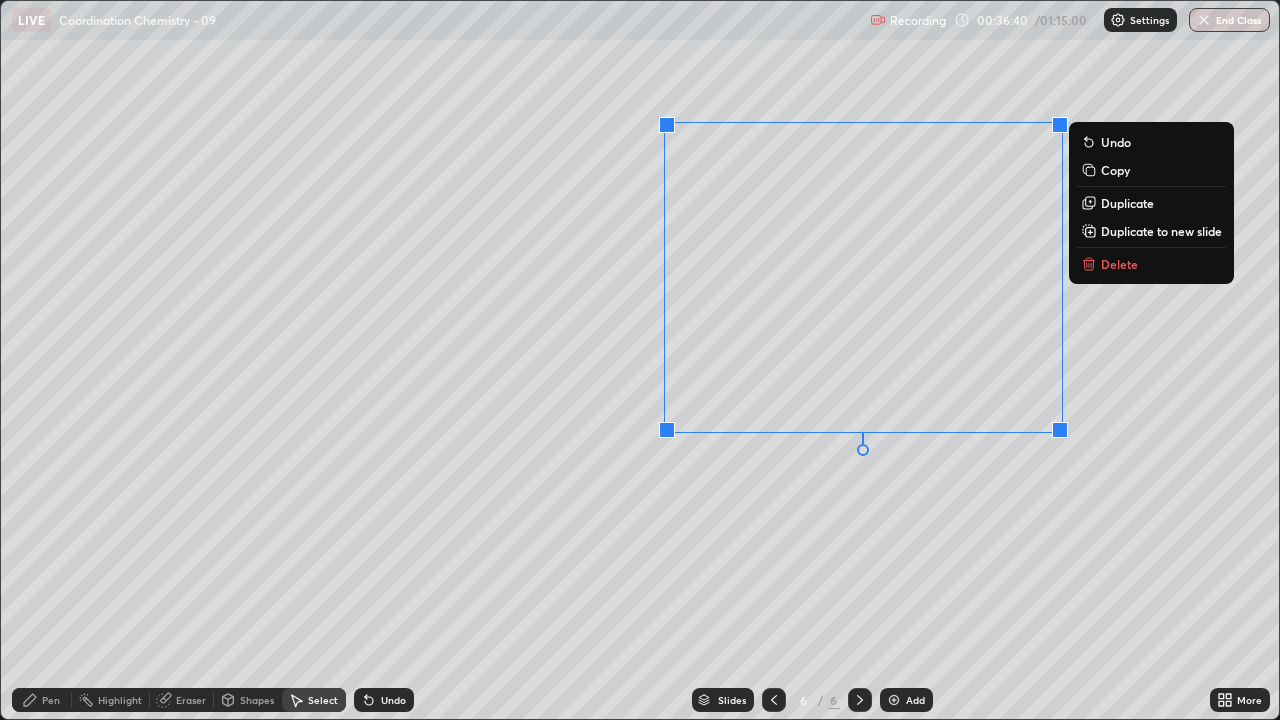 click on "Pen" at bounding box center (51, 700) 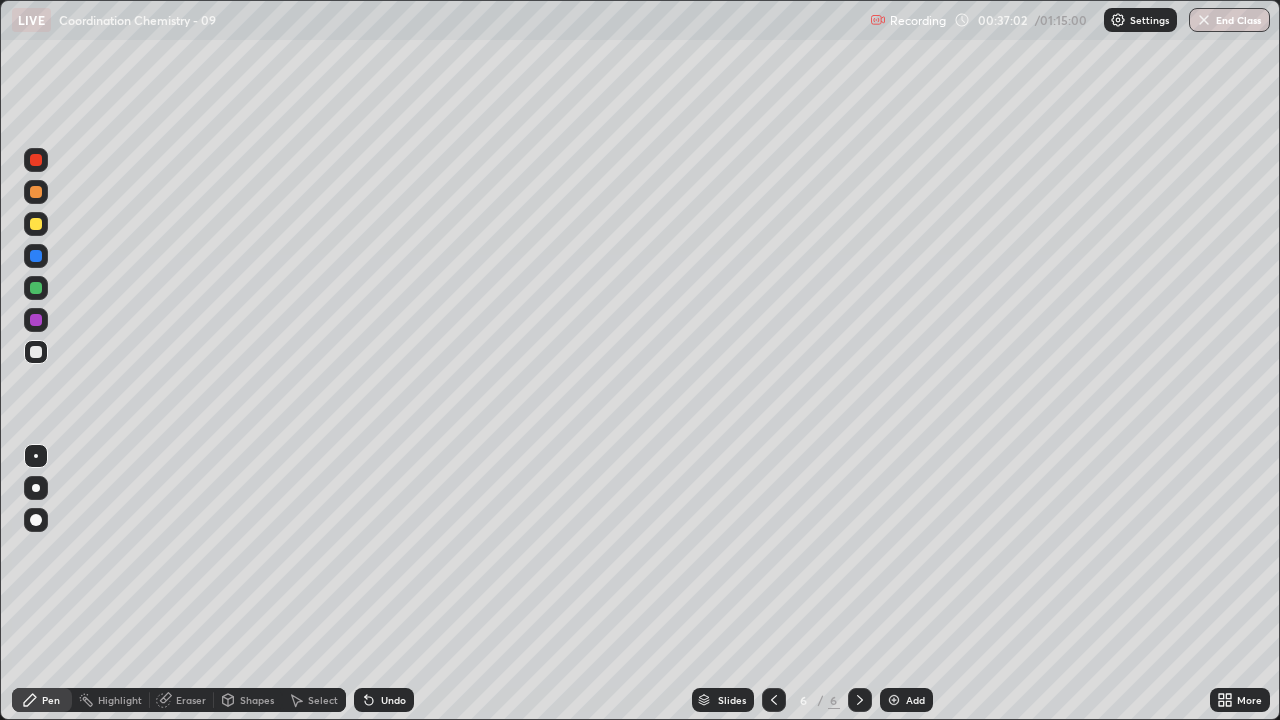 click on "Undo" at bounding box center (393, 700) 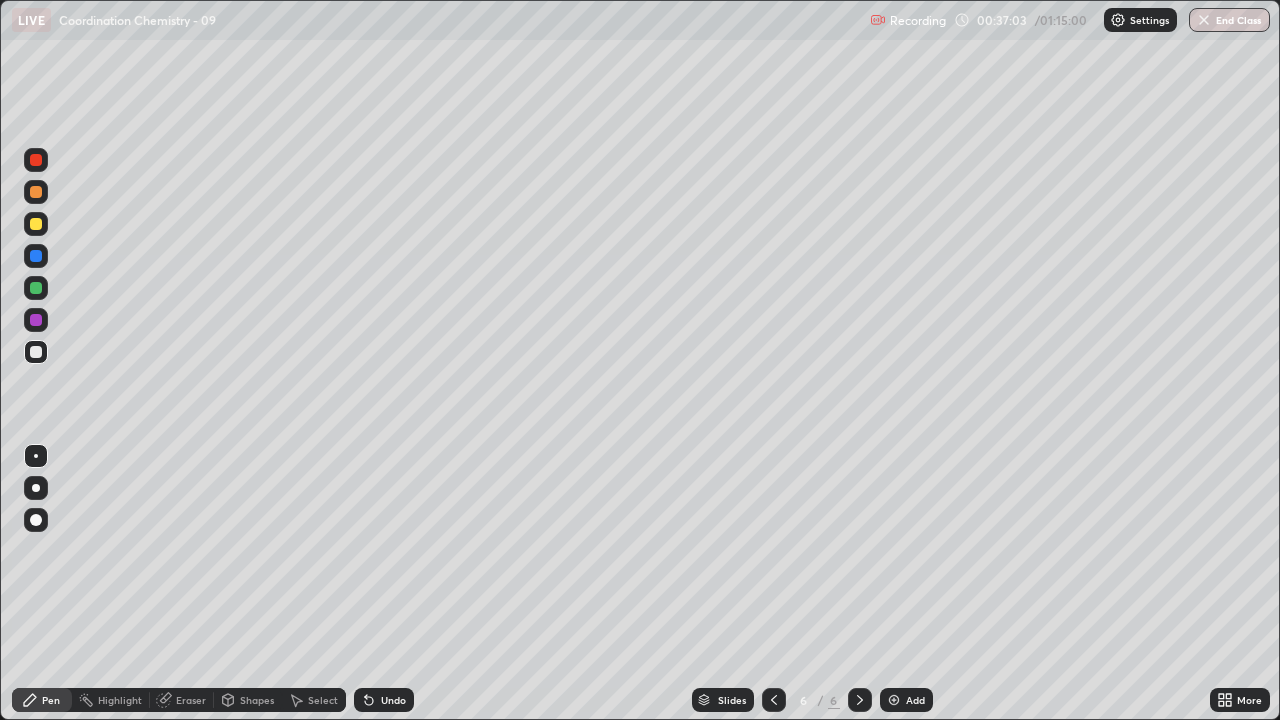 click on "Undo" at bounding box center (393, 700) 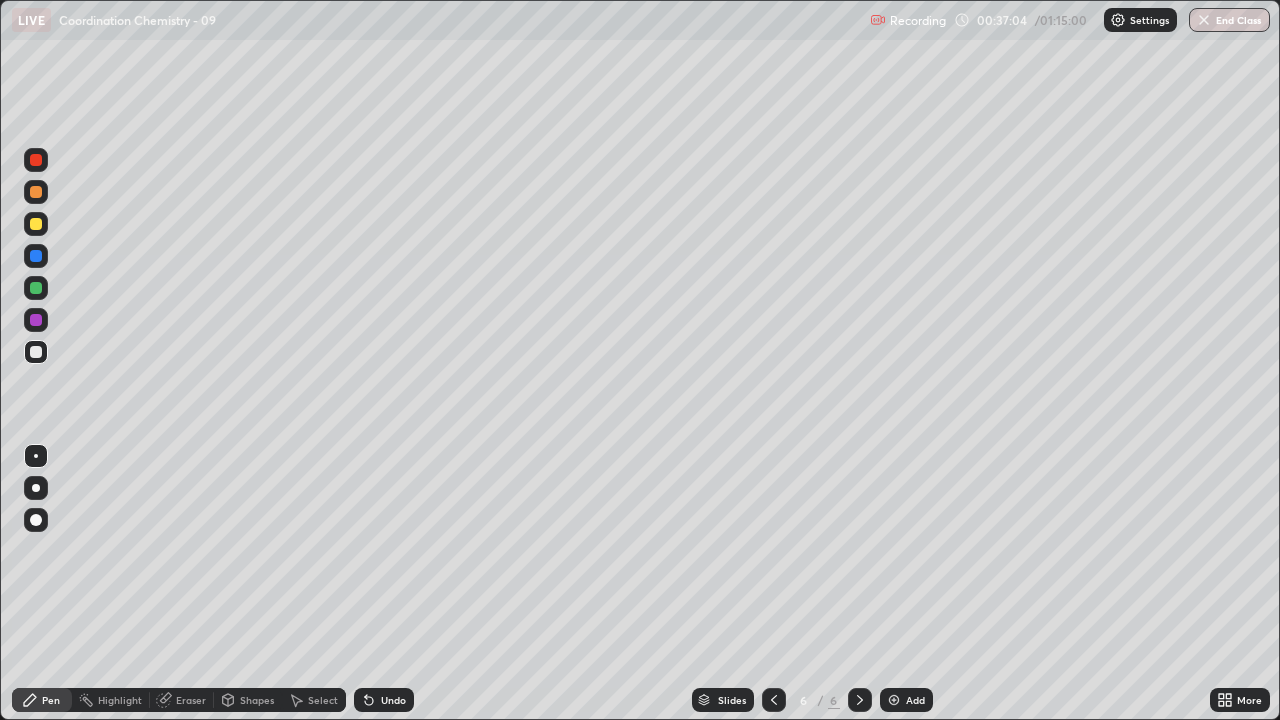 click on "Undo" at bounding box center (393, 700) 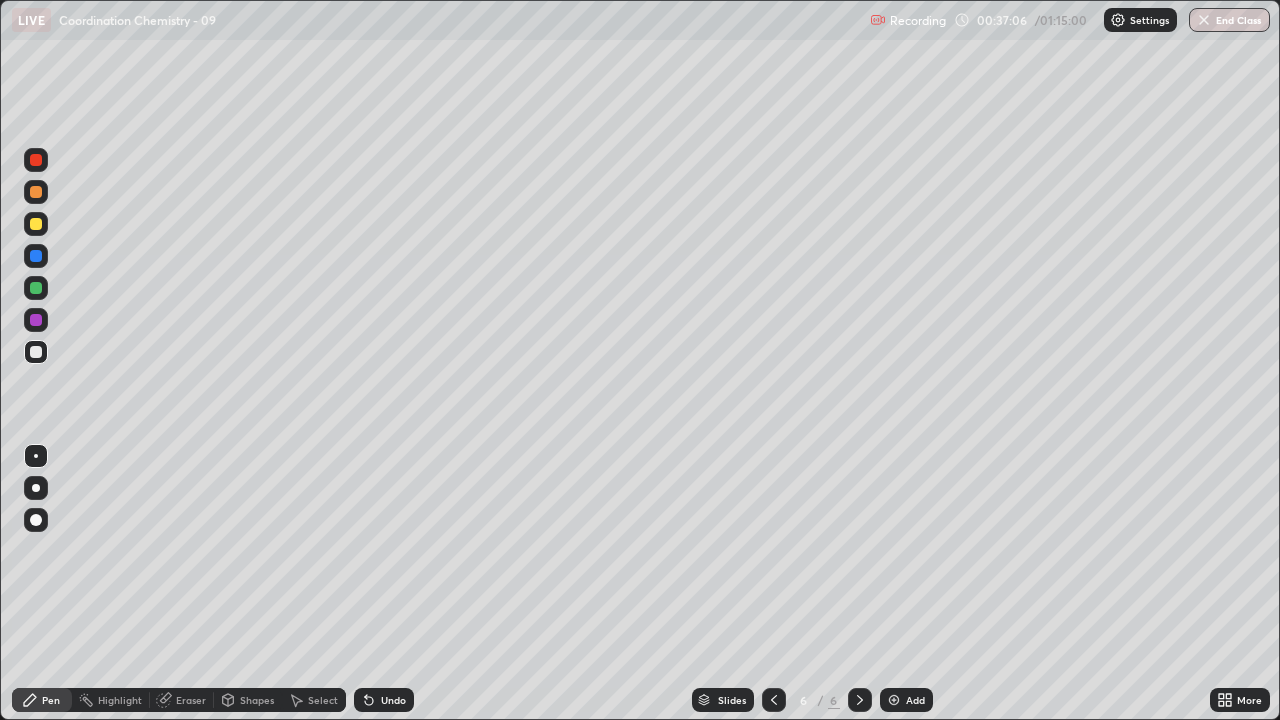 click 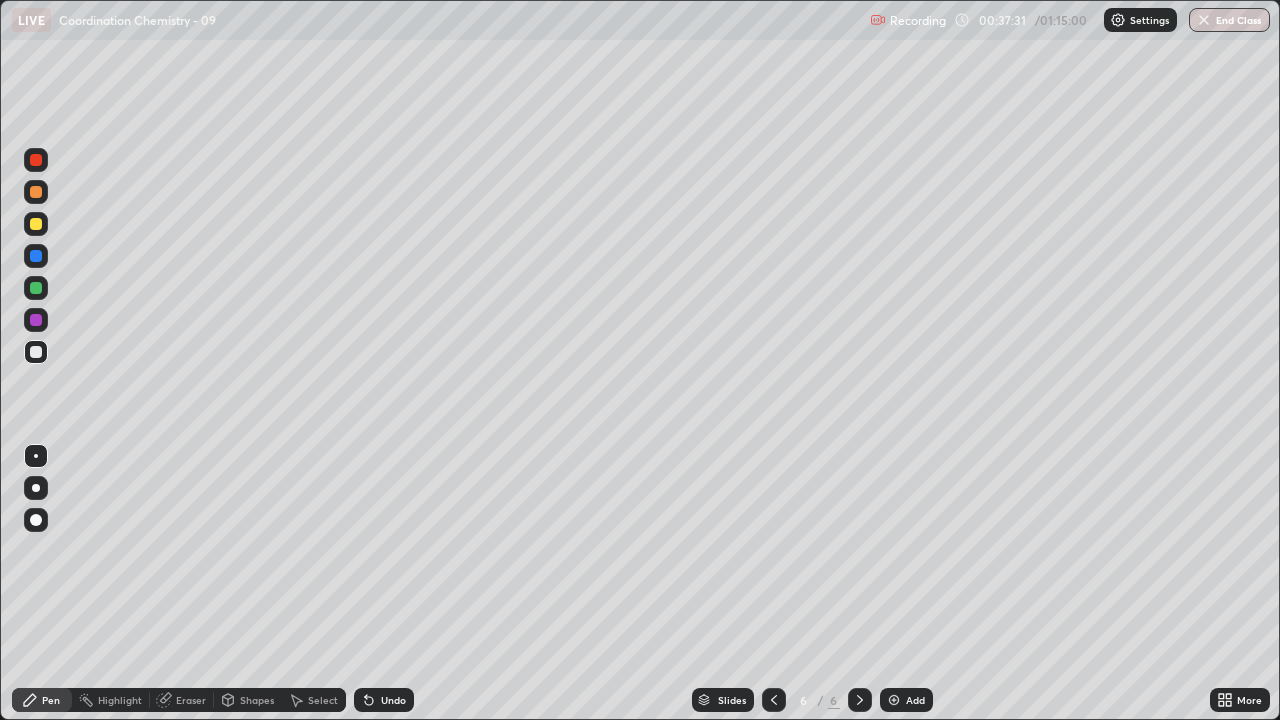 click on "Eraser" at bounding box center [191, 700] 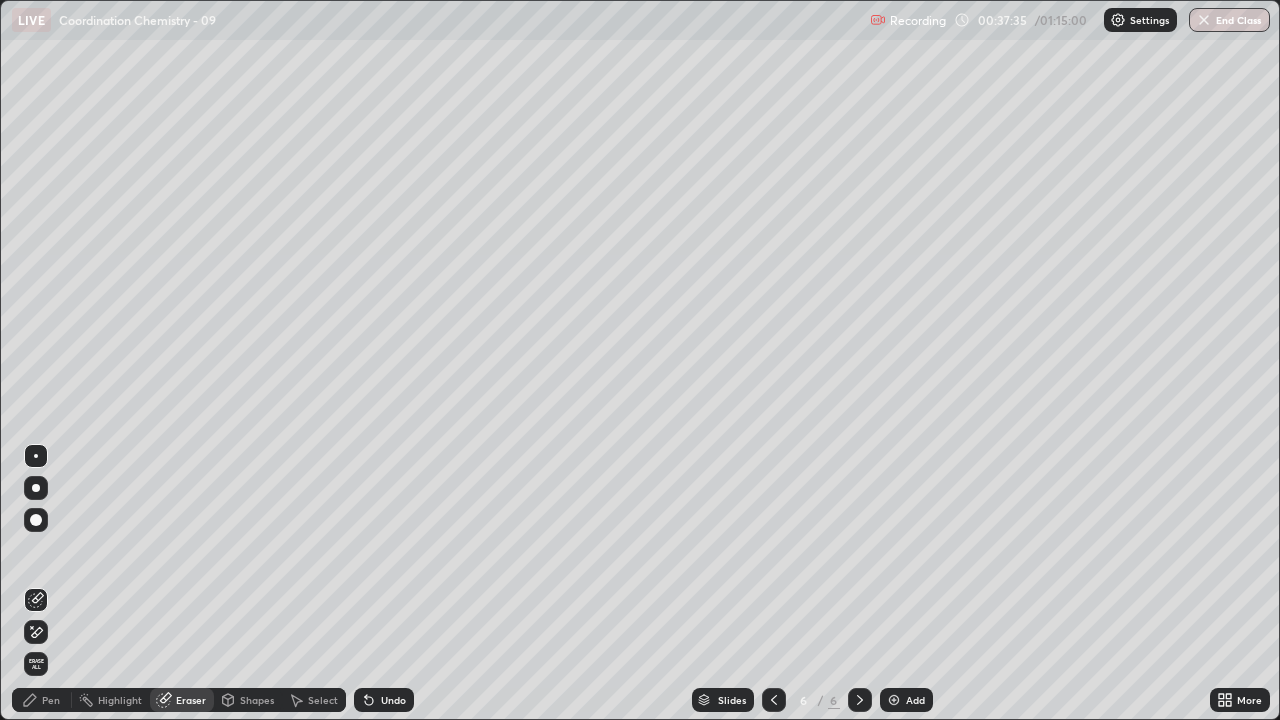 click on "Pen" at bounding box center (51, 700) 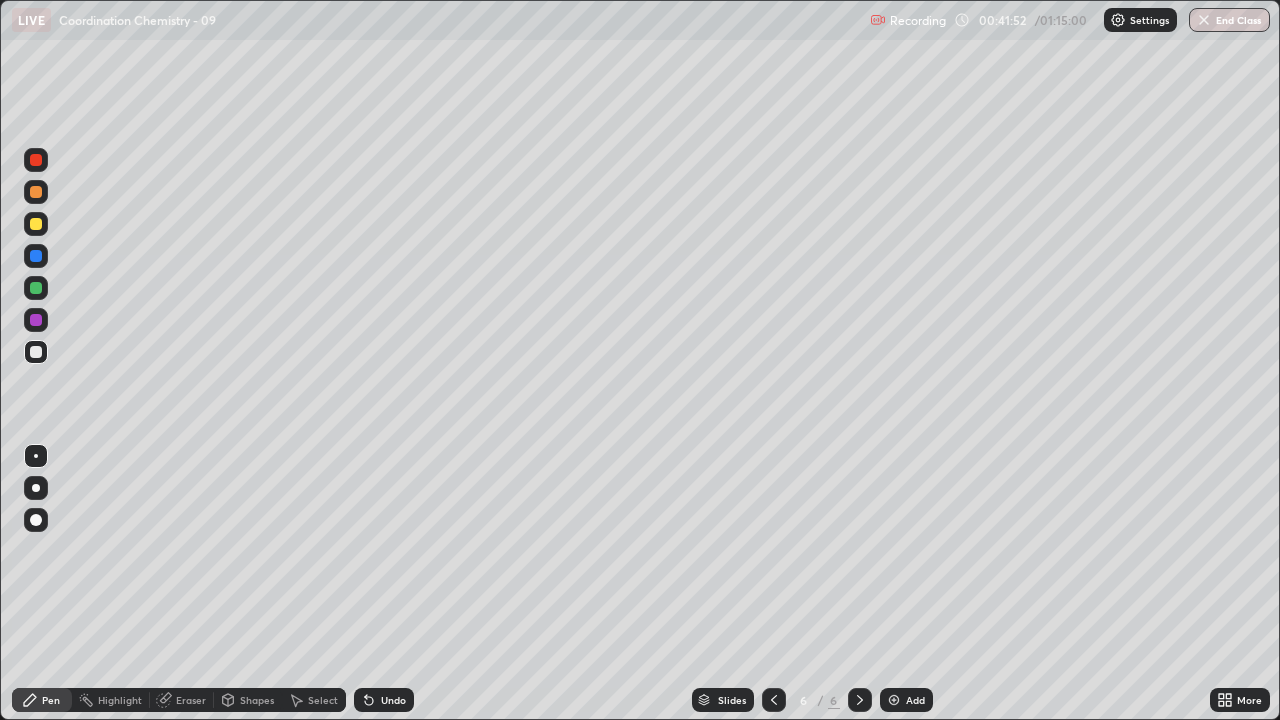 click at bounding box center (894, 700) 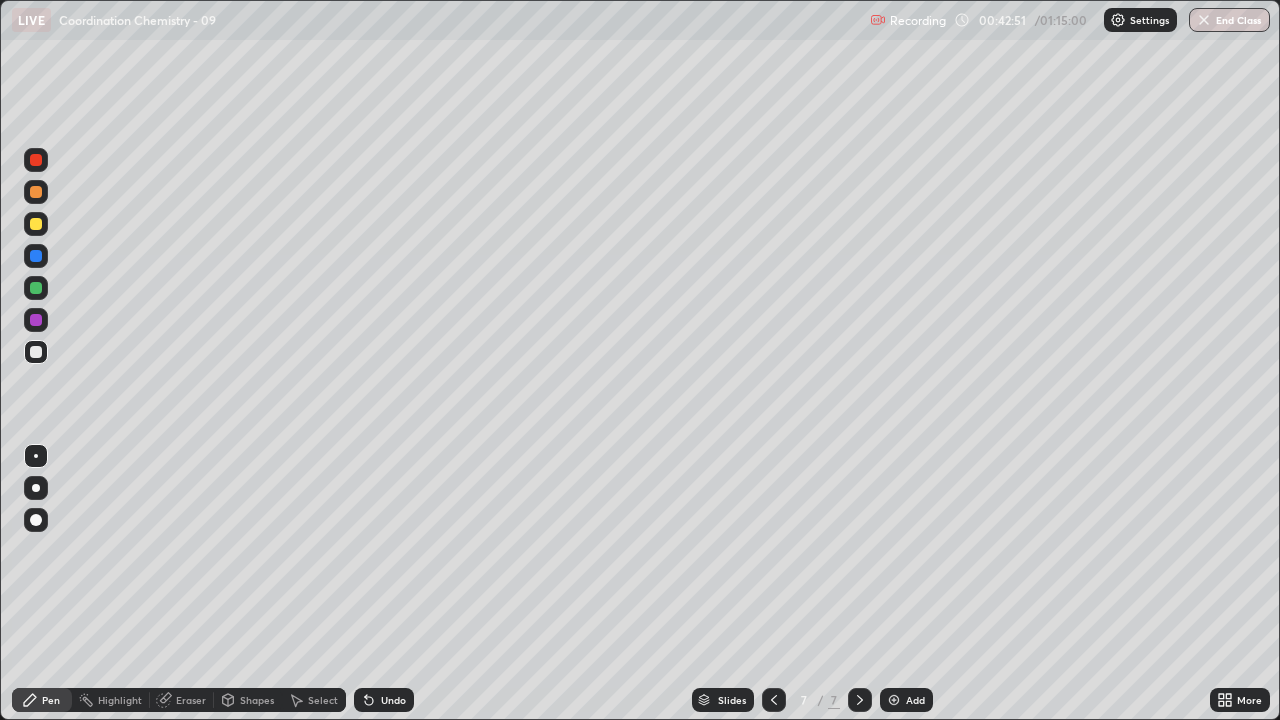 click on "Eraser" at bounding box center [191, 700] 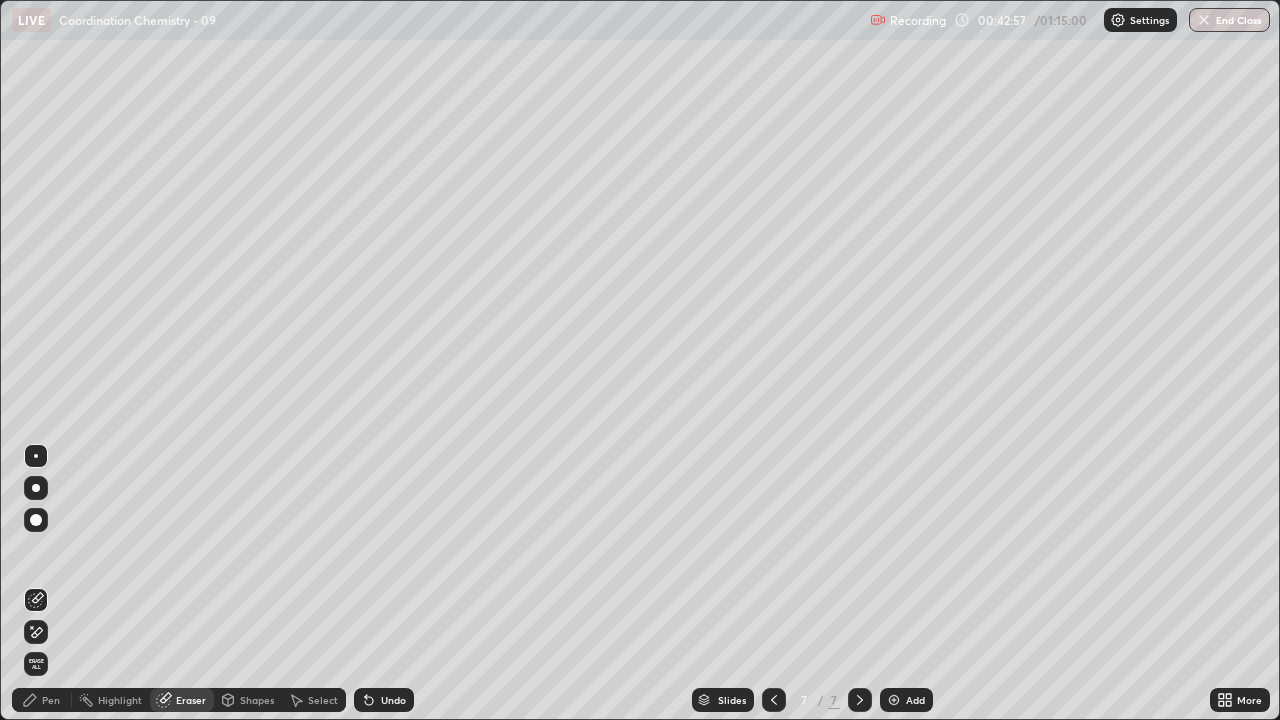 click on "Pen" at bounding box center (51, 700) 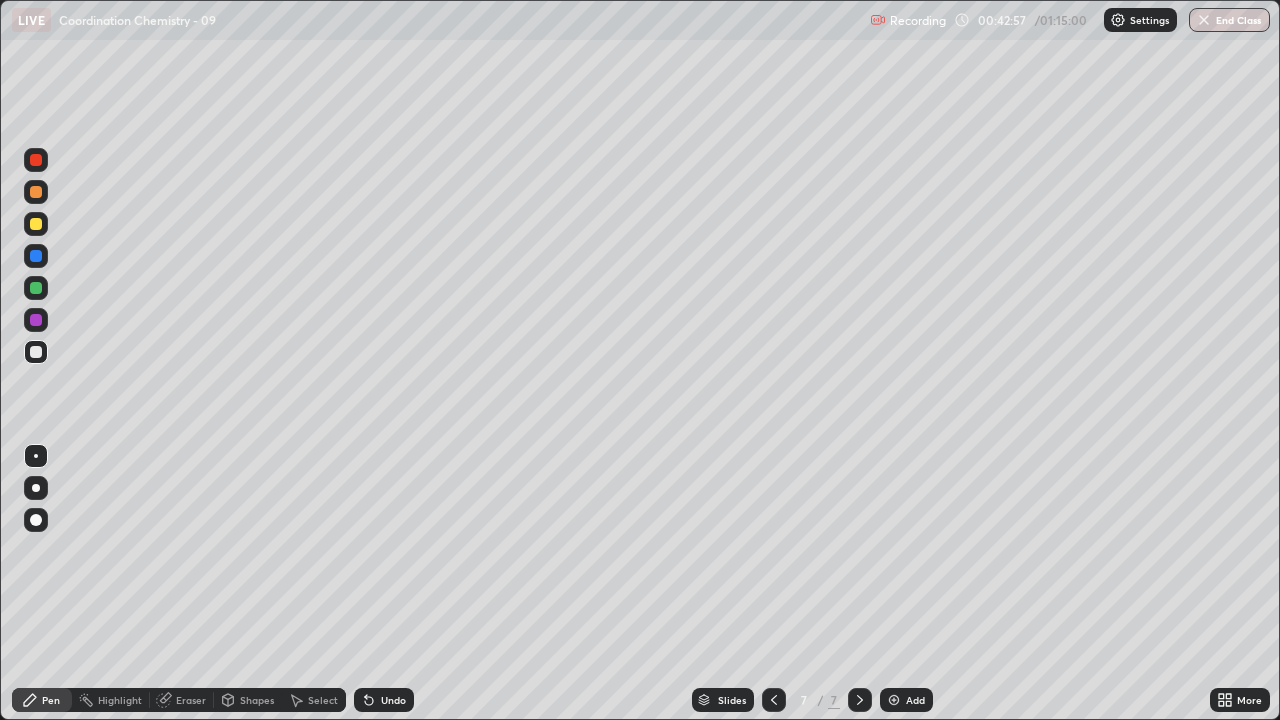 click on "Pen" at bounding box center [51, 700] 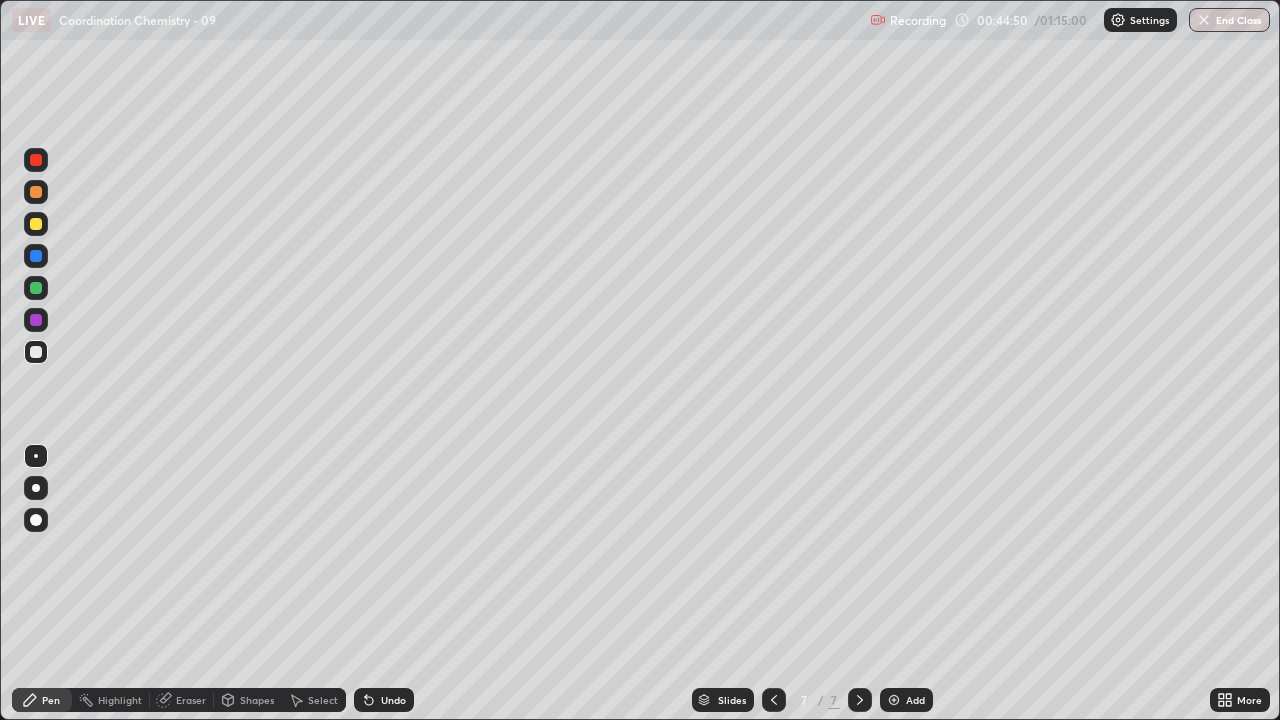 click on "Undo" at bounding box center (393, 700) 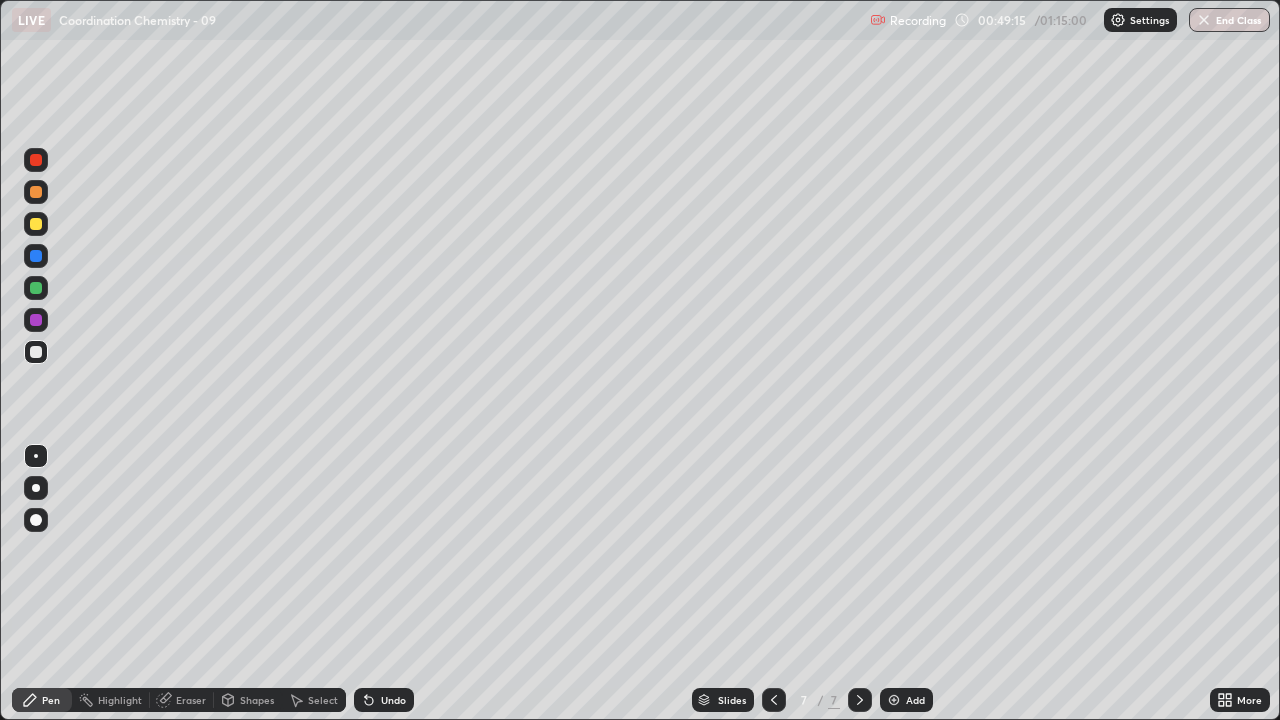 click at bounding box center (894, 700) 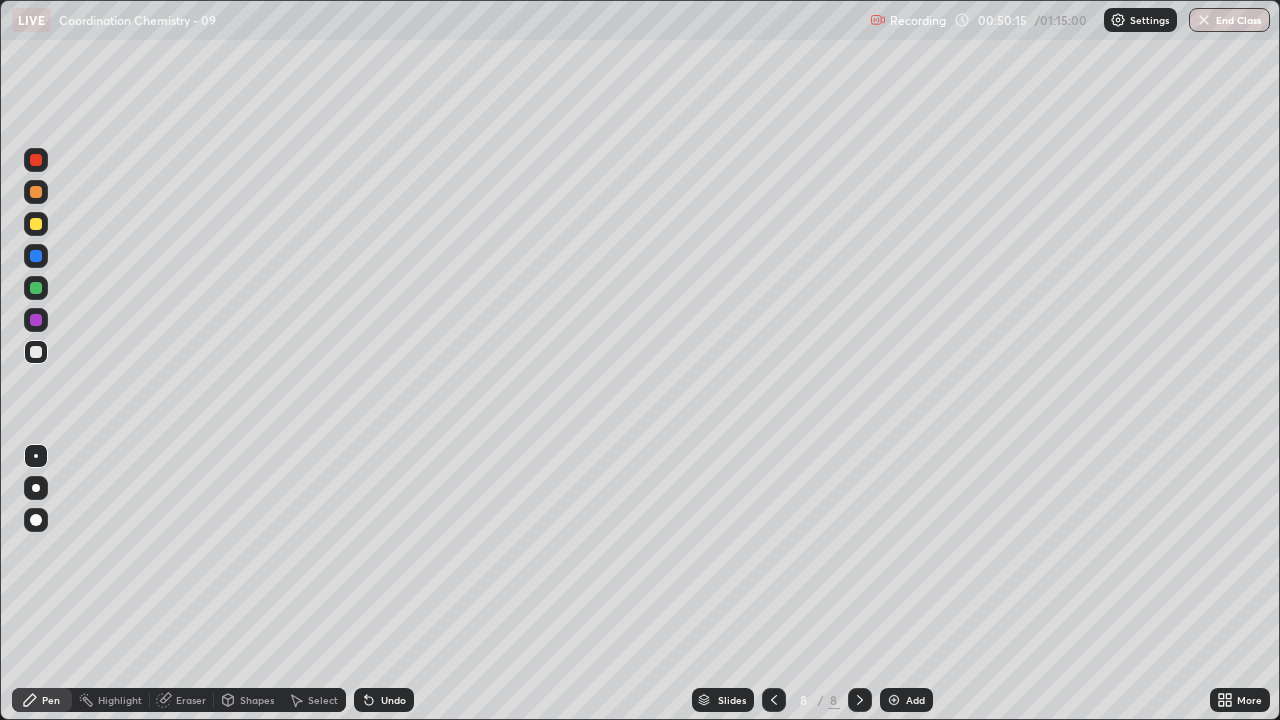 click on "Undo" at bounding box center [393, 700] 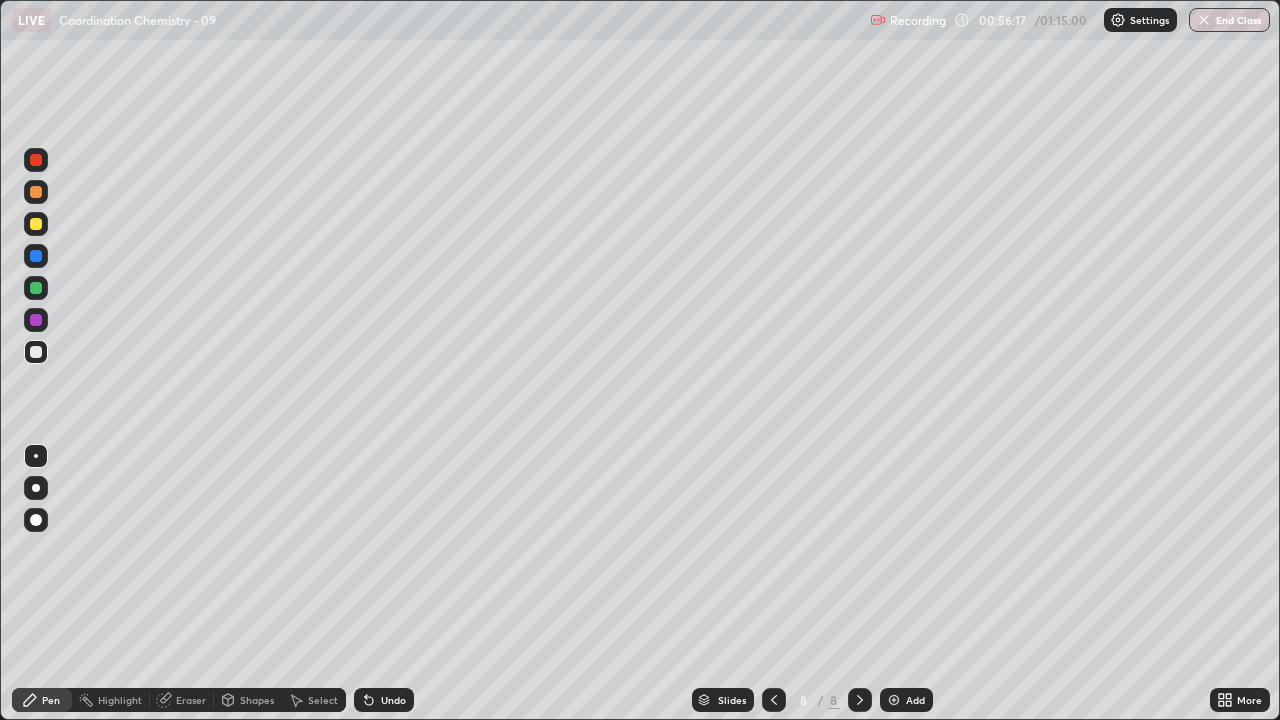 click at bounding box center [894, 700] 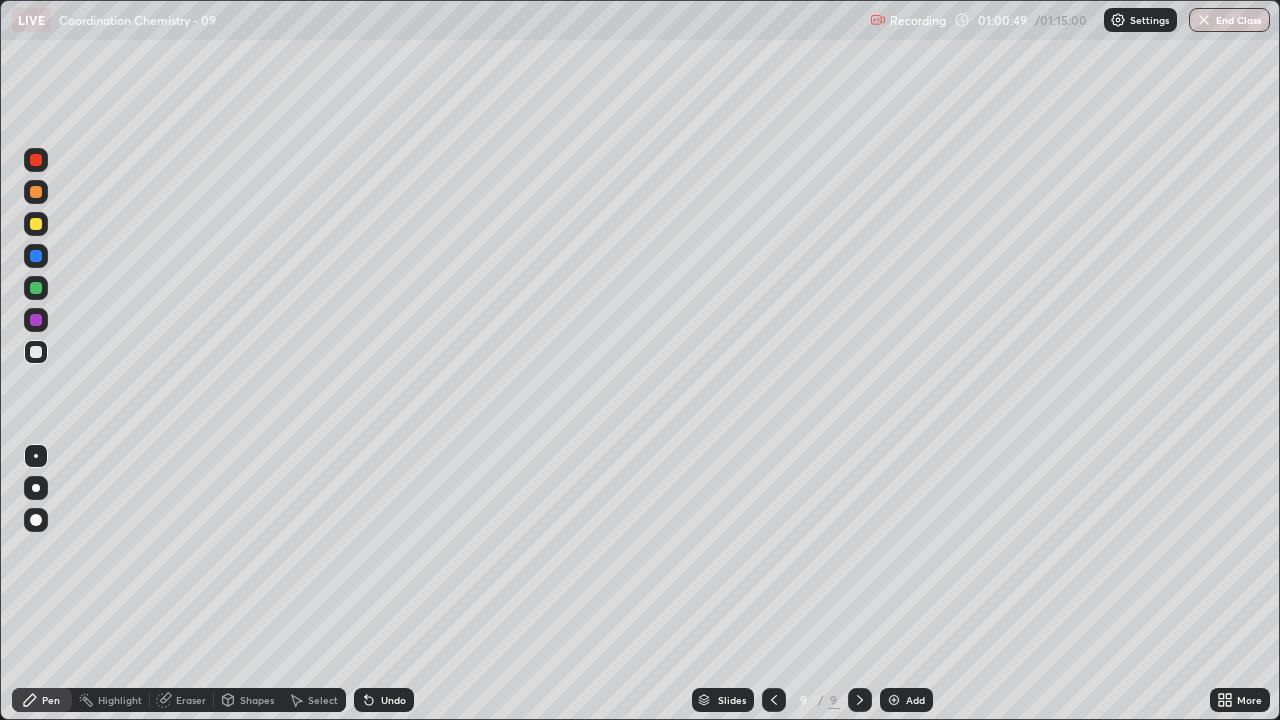 click at bounding box center (894, 700) 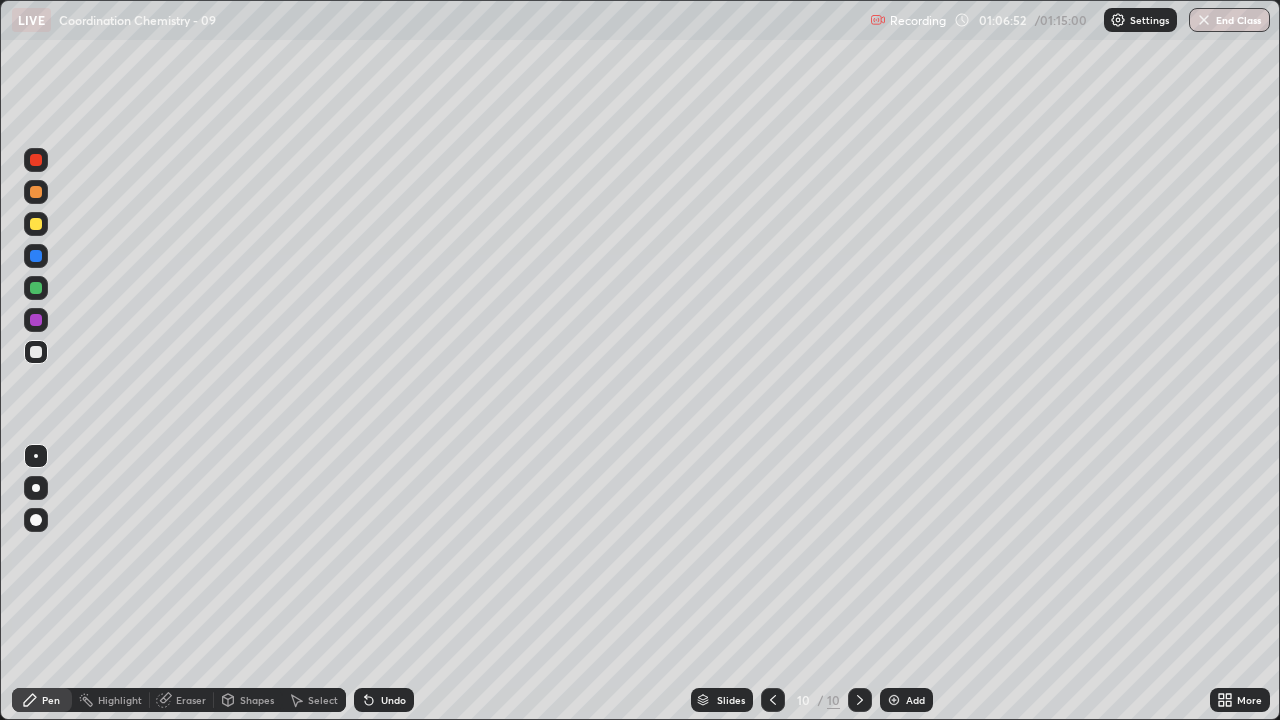 click on "End Class" at bounding box center (1229, 20) 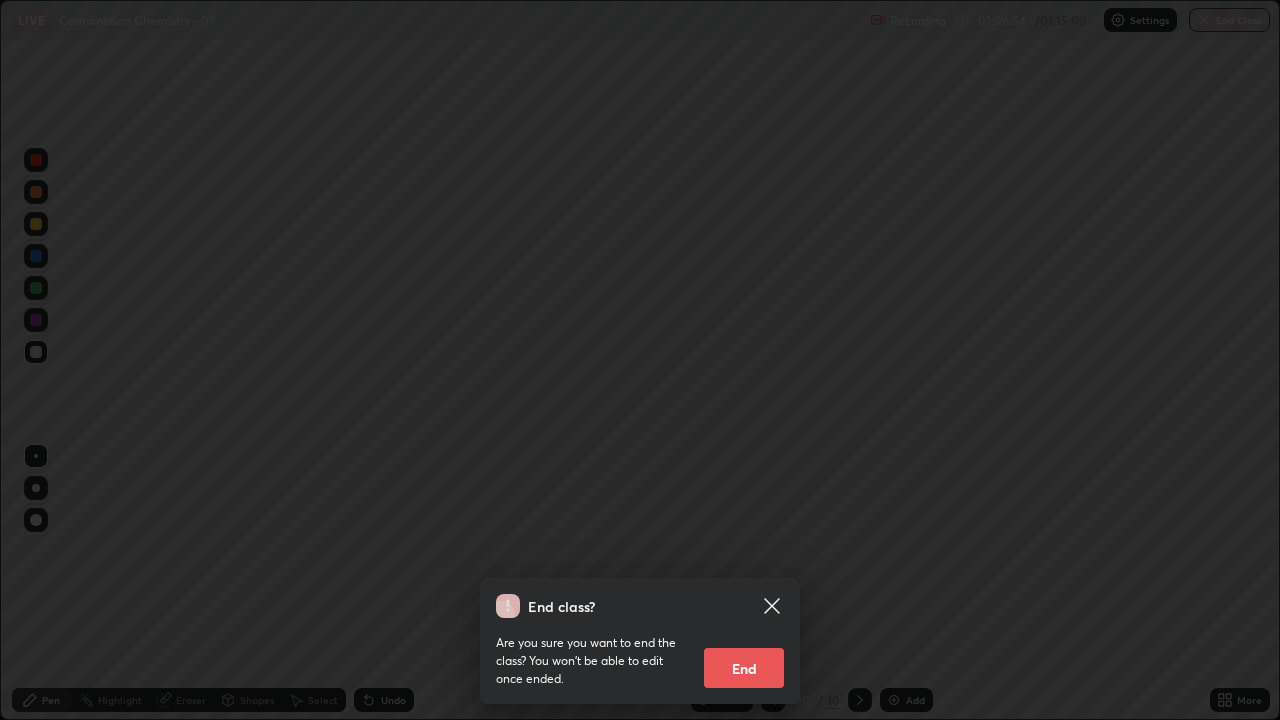 click on "End" at bounding box center (744, 668) 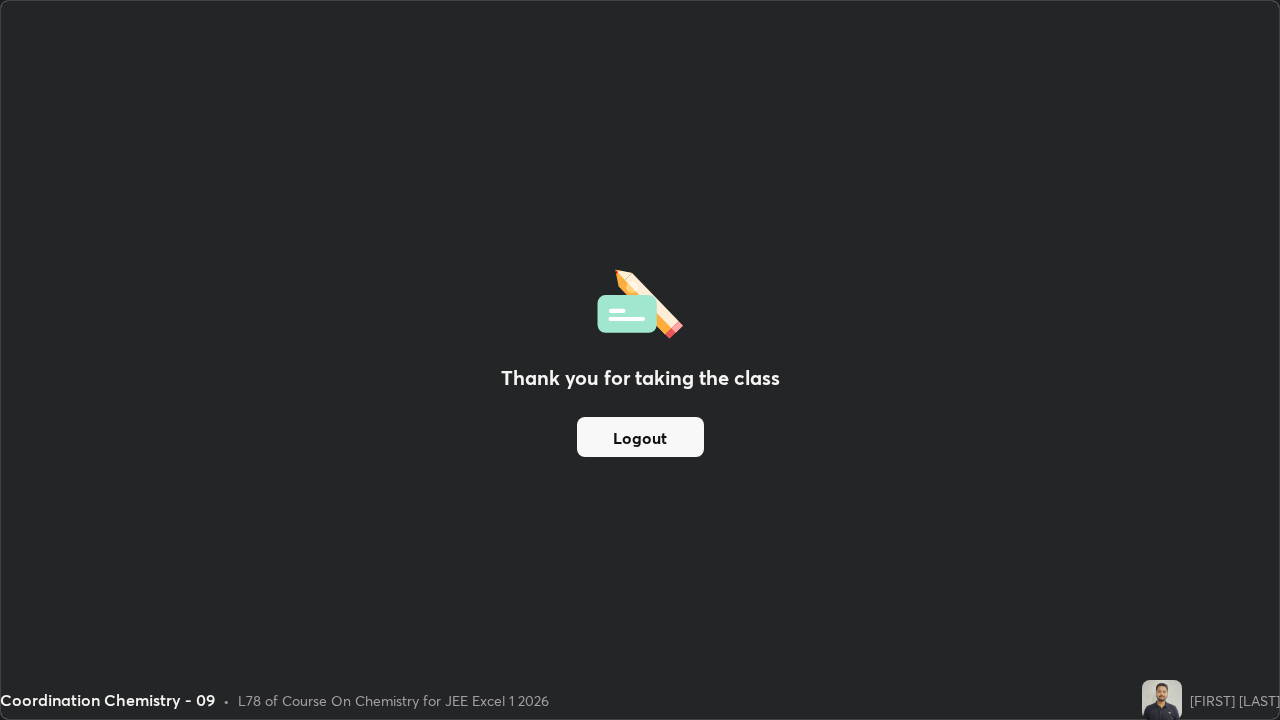 click on "Logout" at bounding box center [640, 437] 